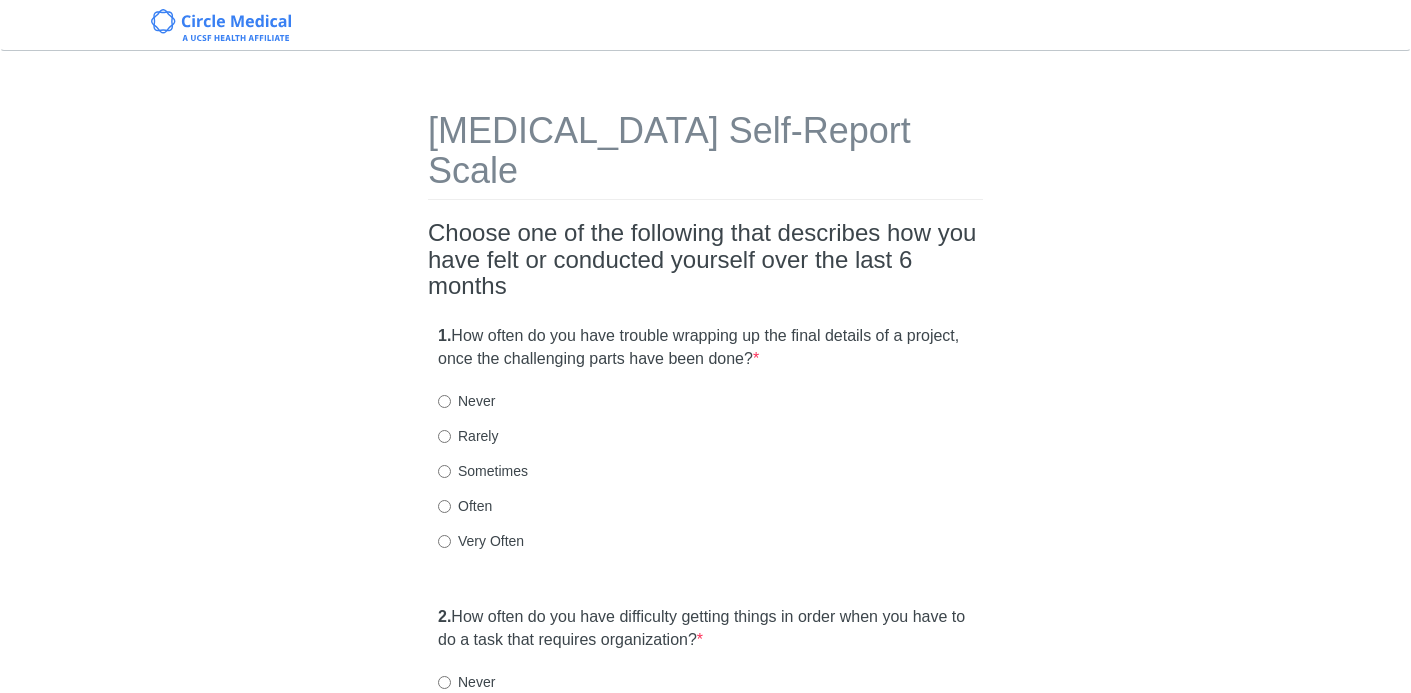 scroll, scrollTop: 0, scrollLeft: 0, axis: both 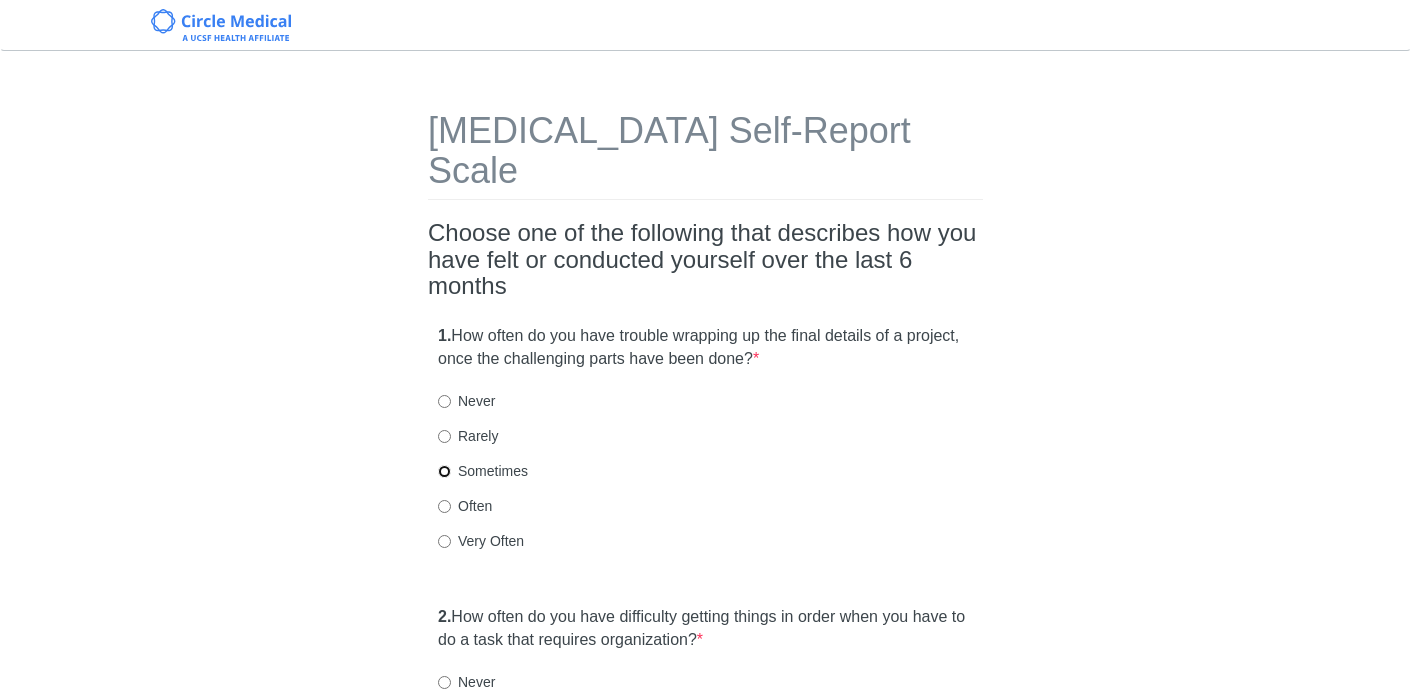 click on "Sometimes" at bounding box center (444, 471) 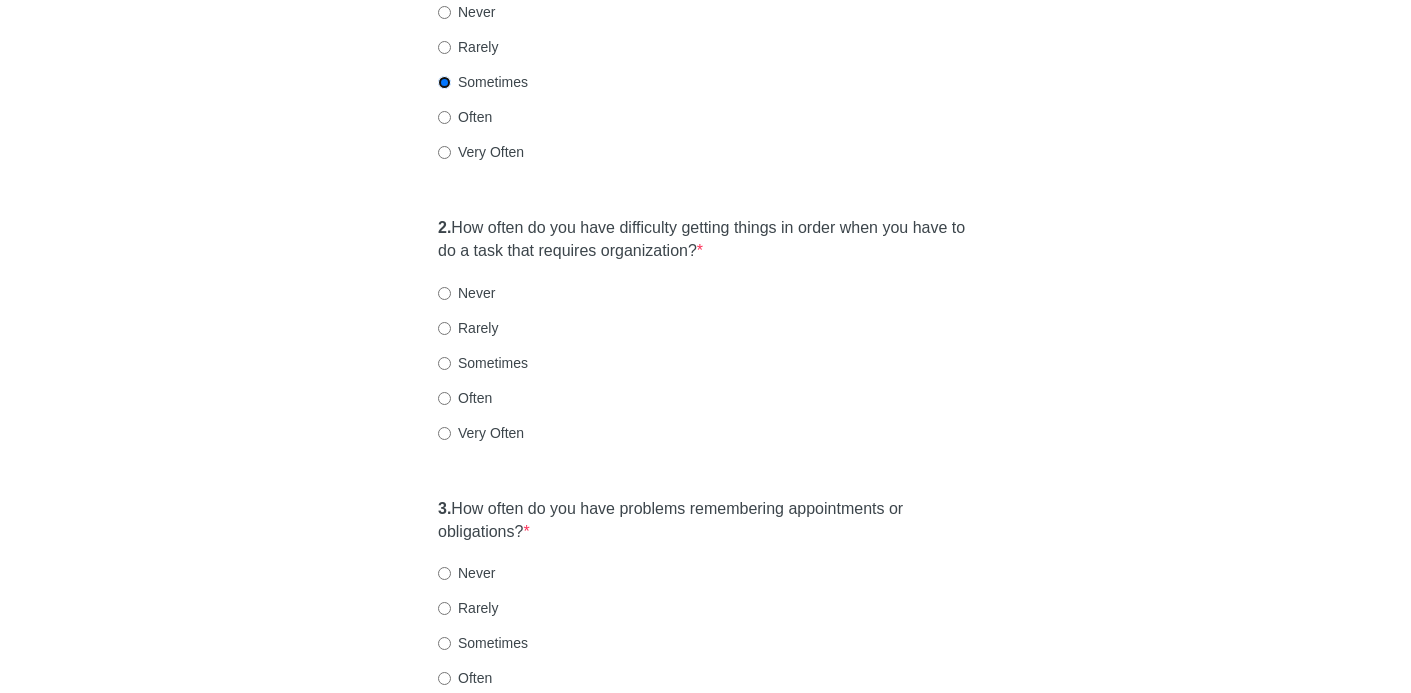 scroll, scrollTop: 392, scrollLeft: 0, axis: vertical 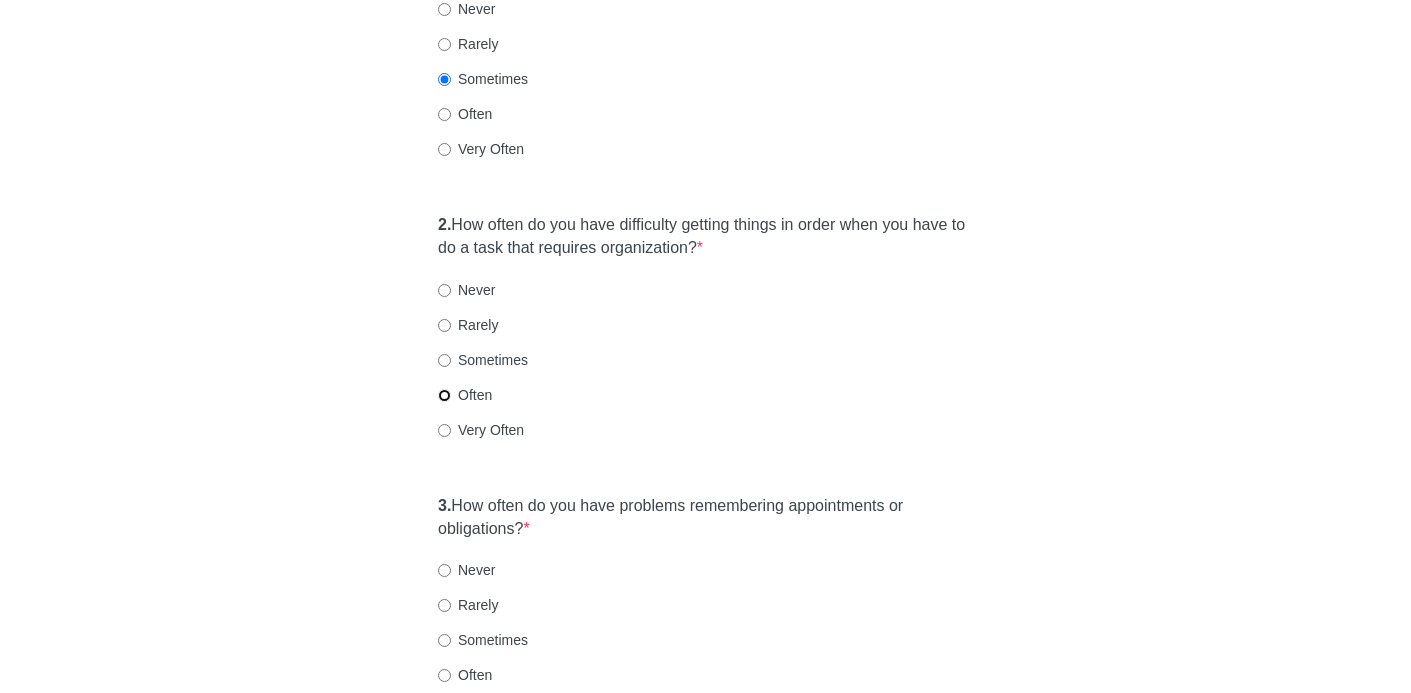 click on "Often" at bounding box center (444, 395) 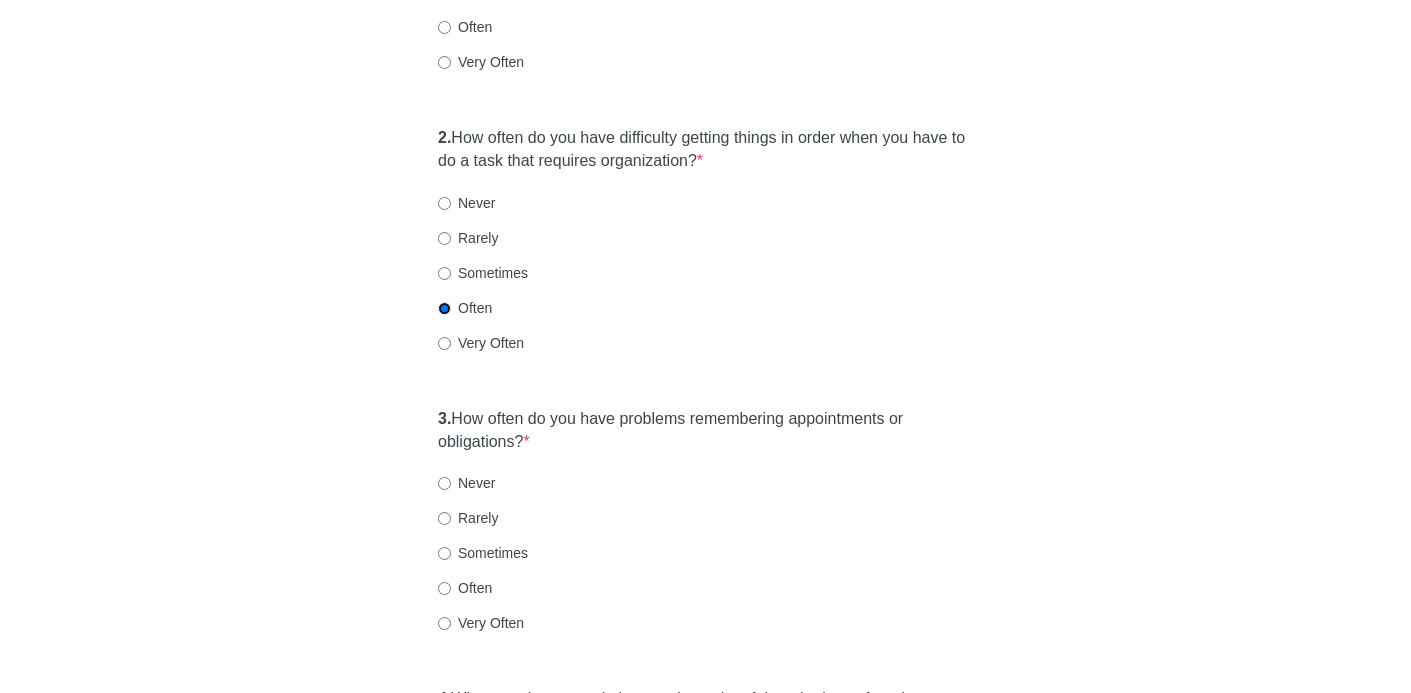 scroll, scrollTop: 482, scrollLeft: 0, axis: vertical 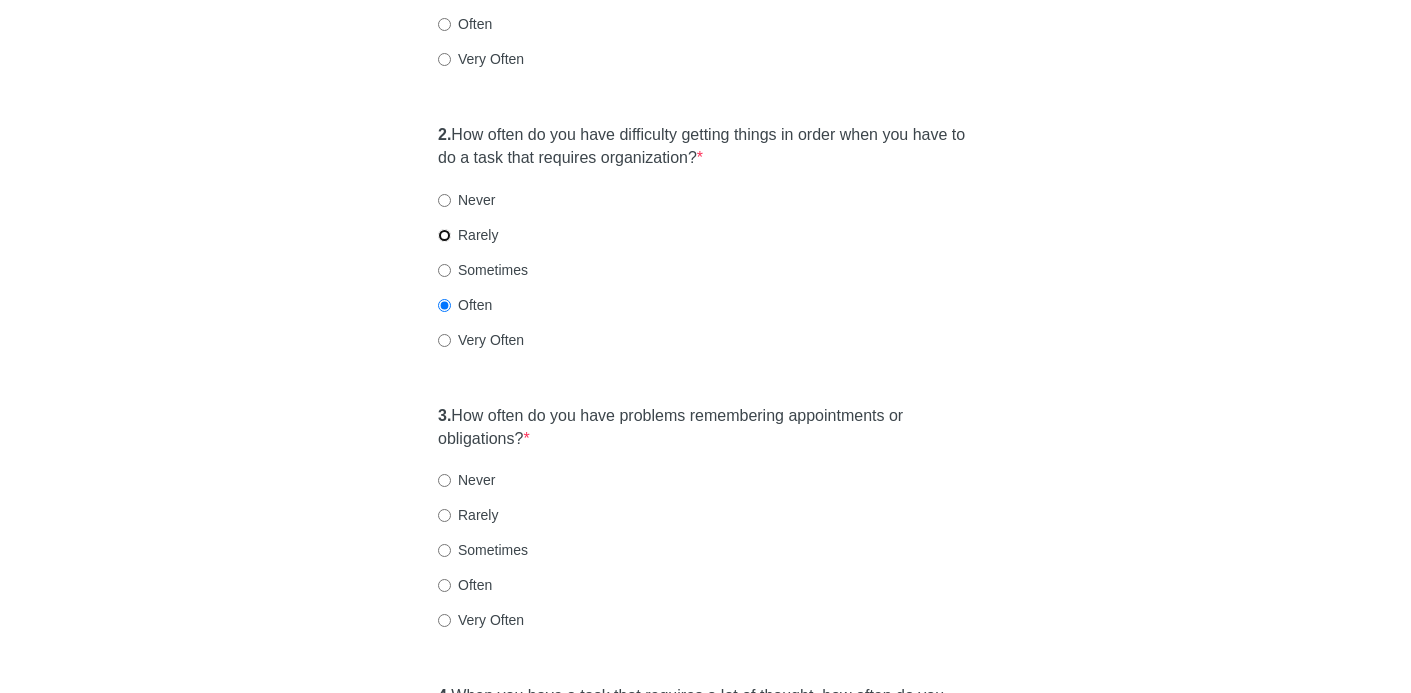 click on "Rarely" at bounding box center (444, 235) 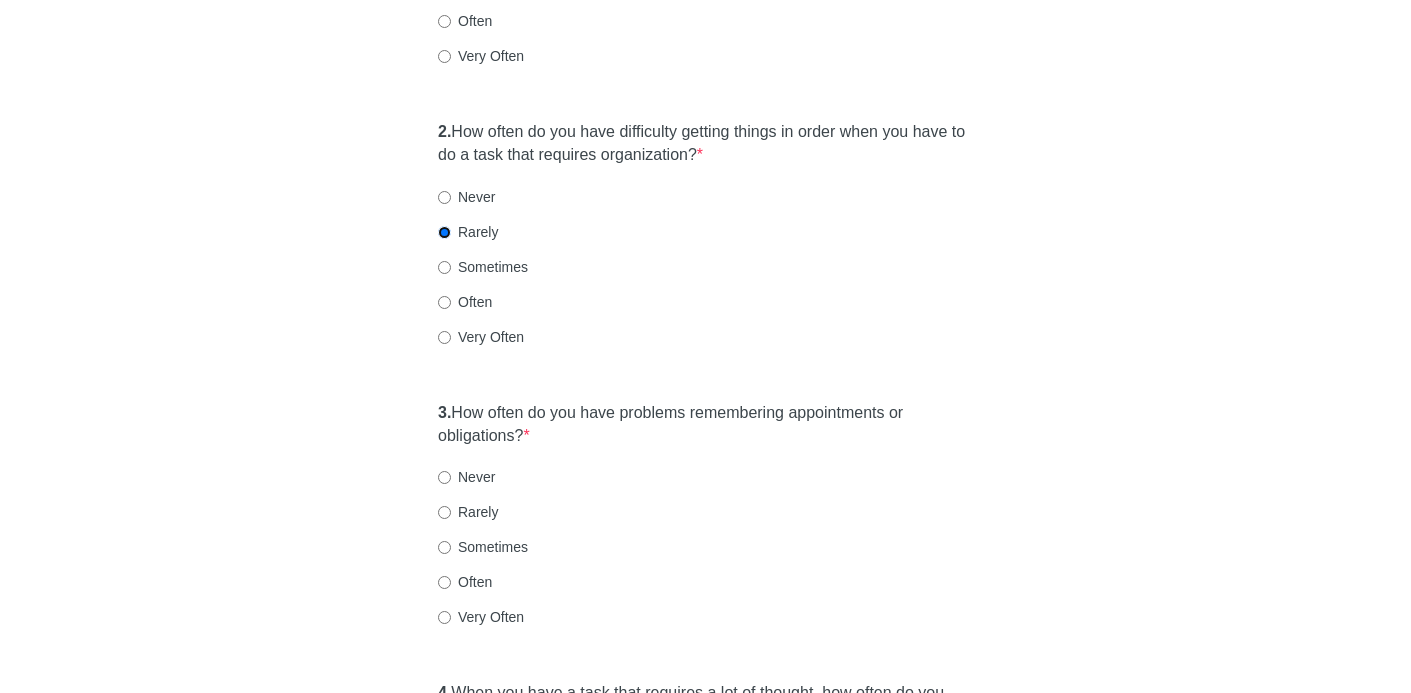 scroll, scrollTop: 492, scrollLeft: 0, axis: vertical 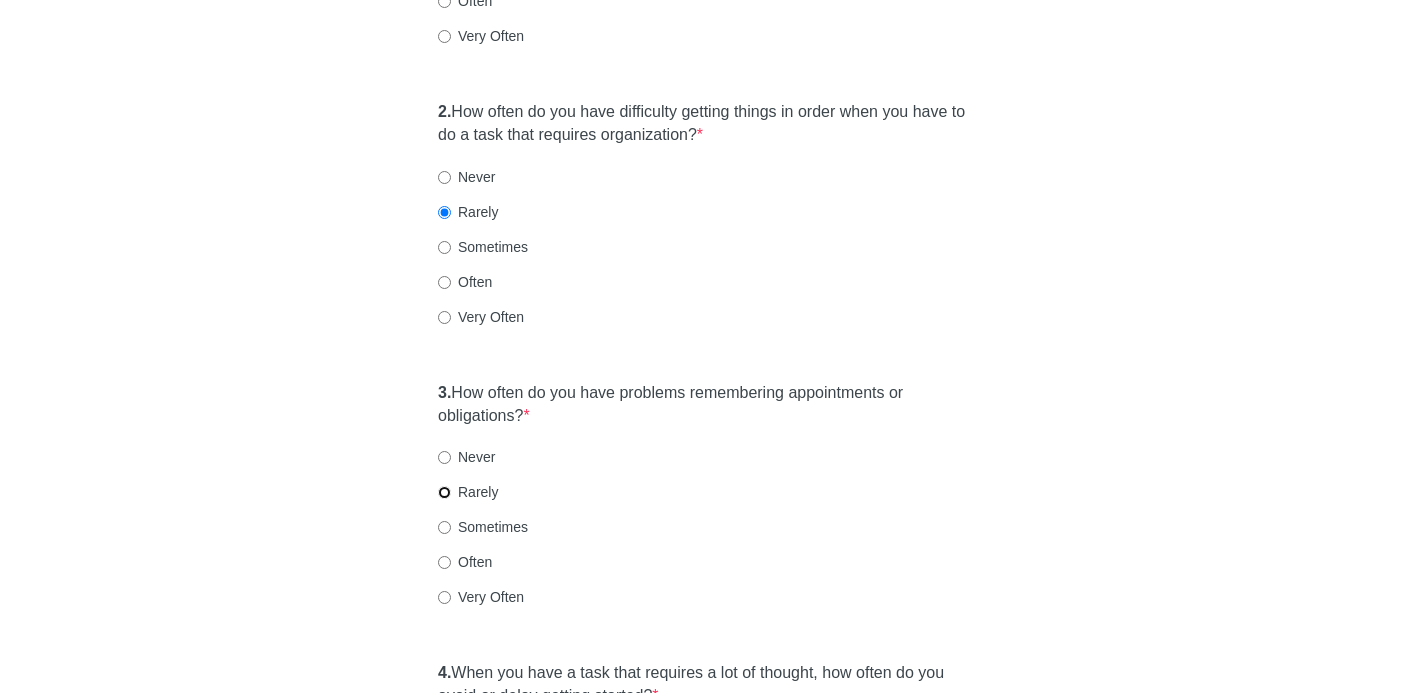 click on "Rarely" at bounding box center (444, 492) 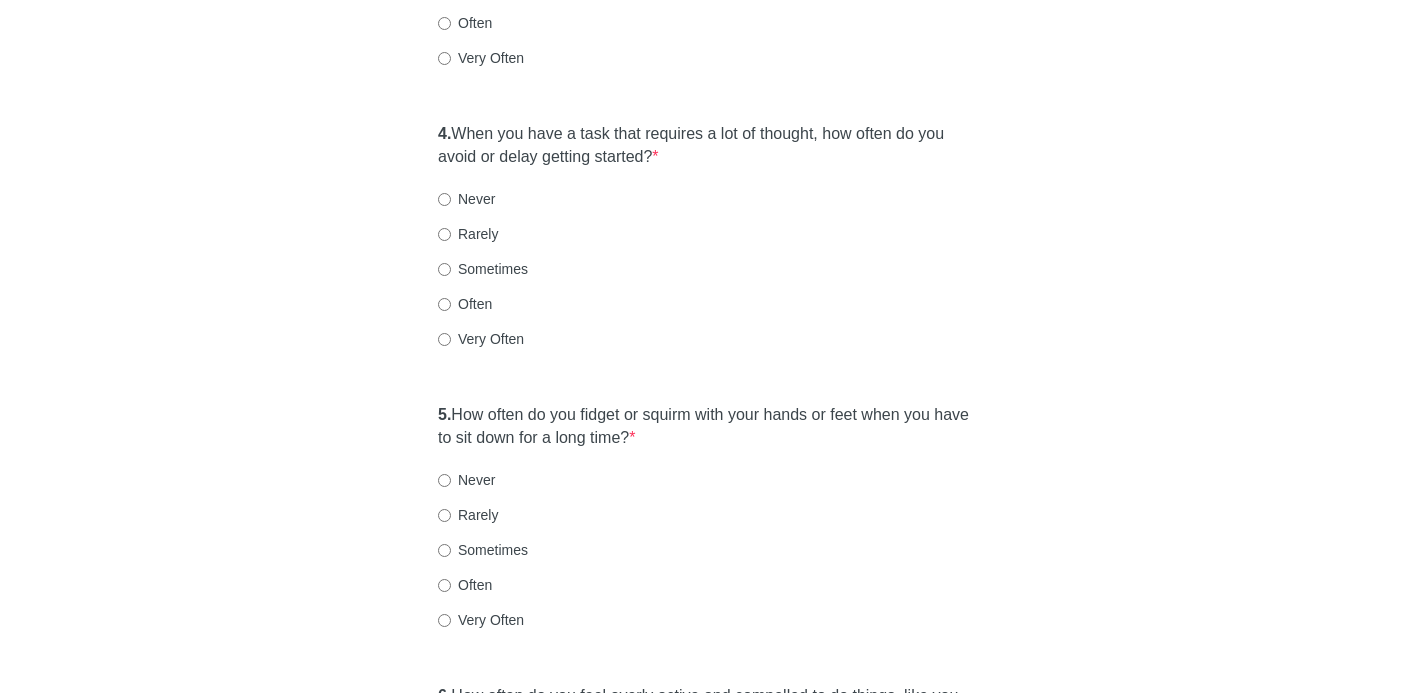 scroll, scrollTop: 1050, scrollLeft: 0, axis: vertical 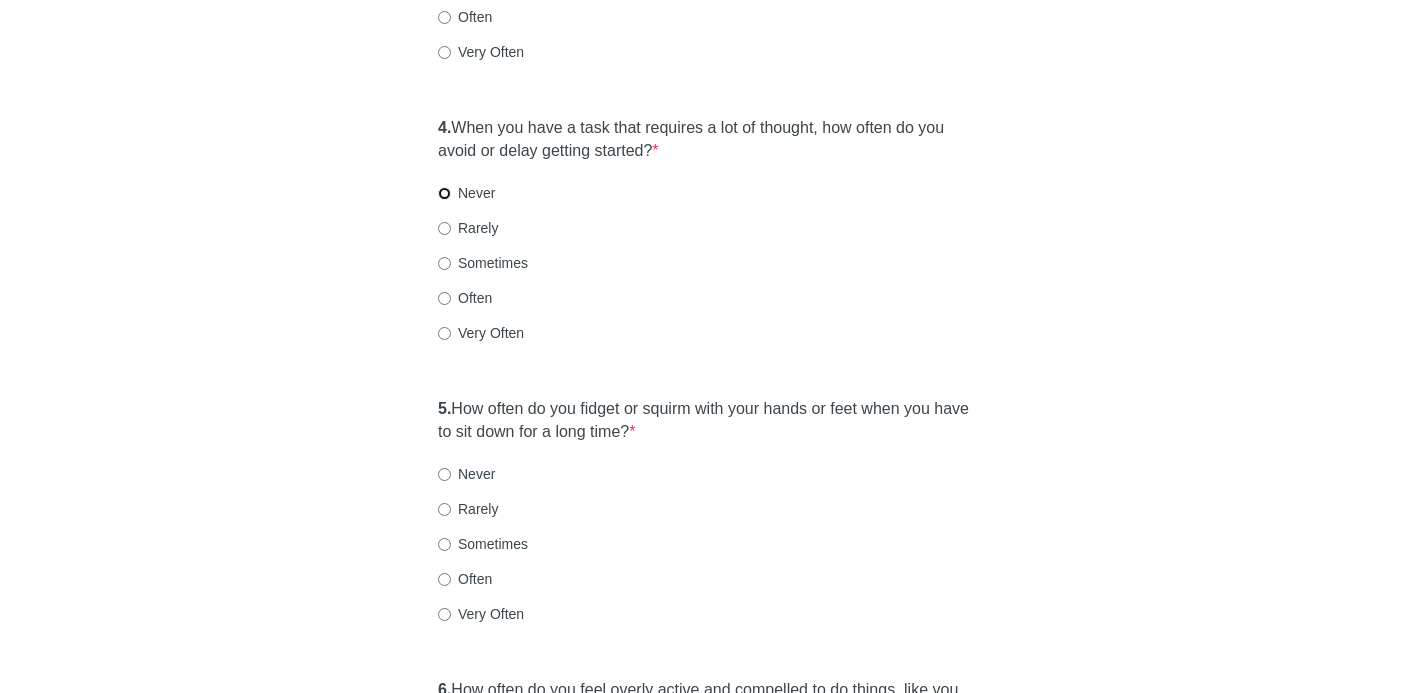 click on "Never" at bounding box center [444, 193] 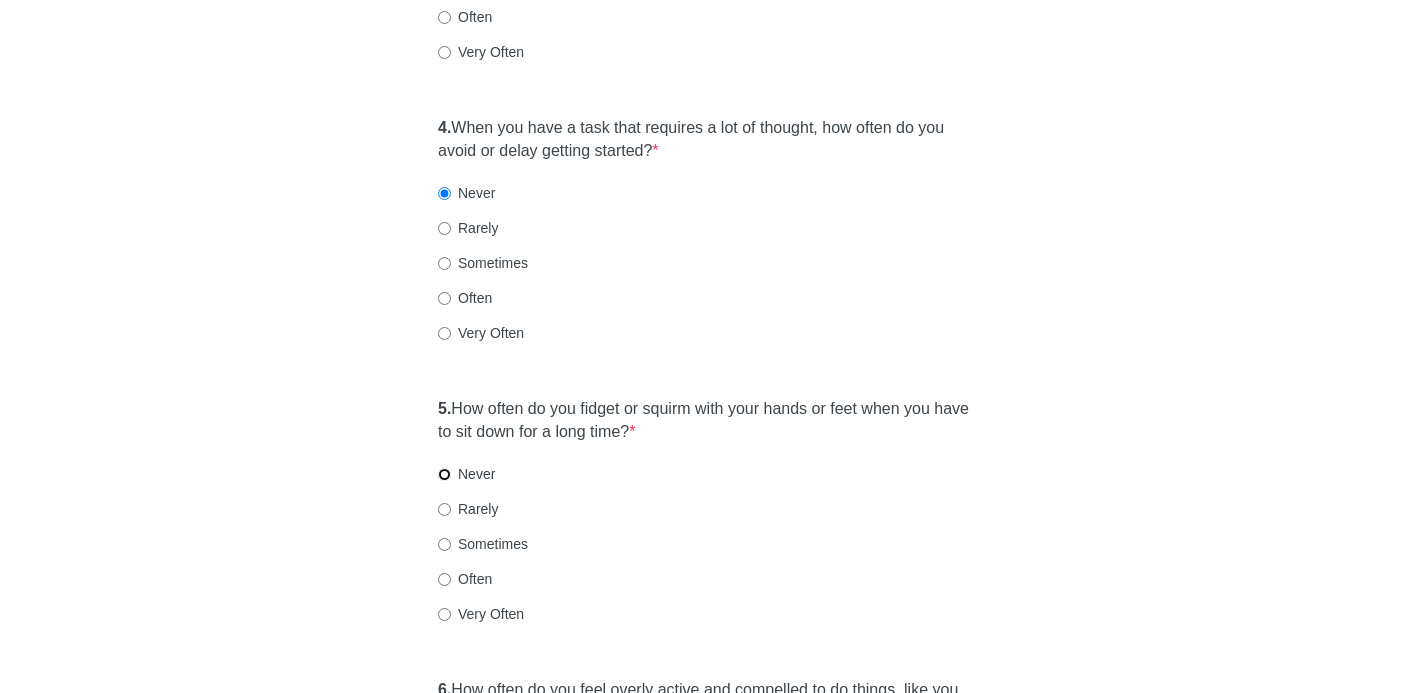 click on "Never" at bounding box center [444, 474] 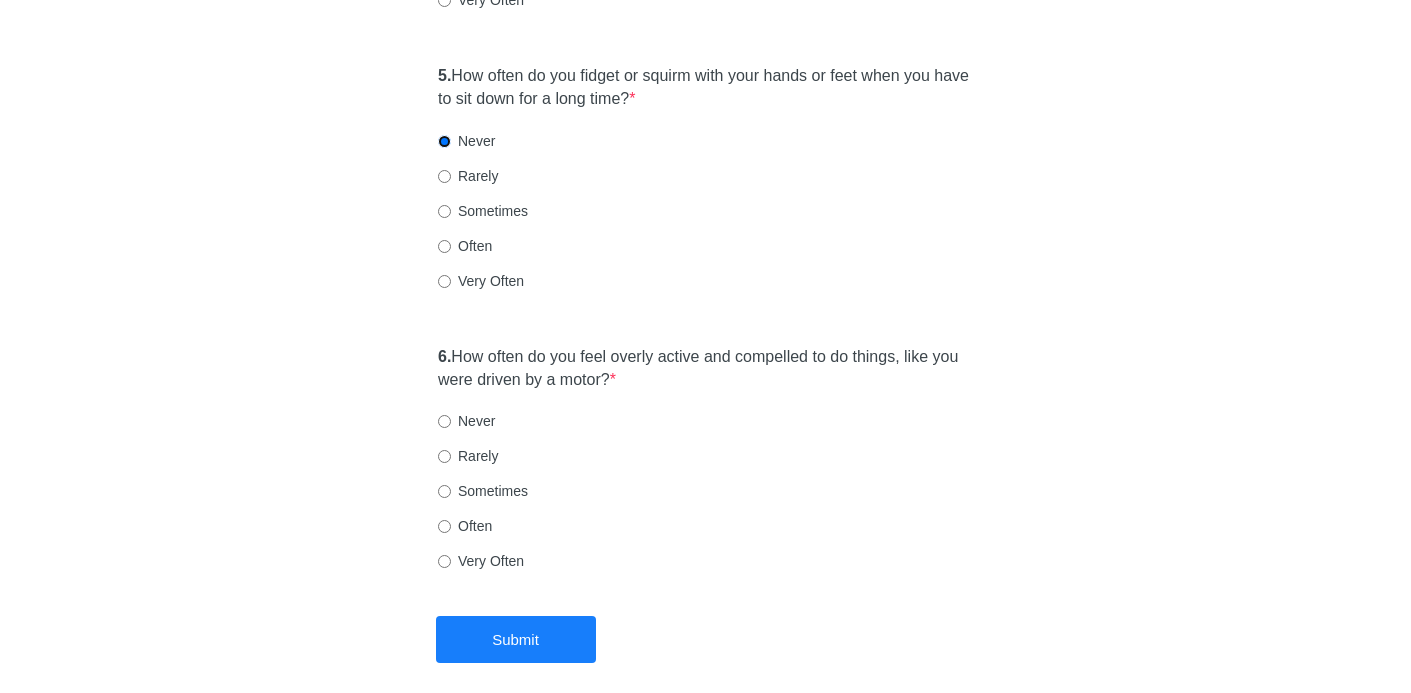 scroll, scrollTop: 1420, scrollLeft: 0, axis: vertical 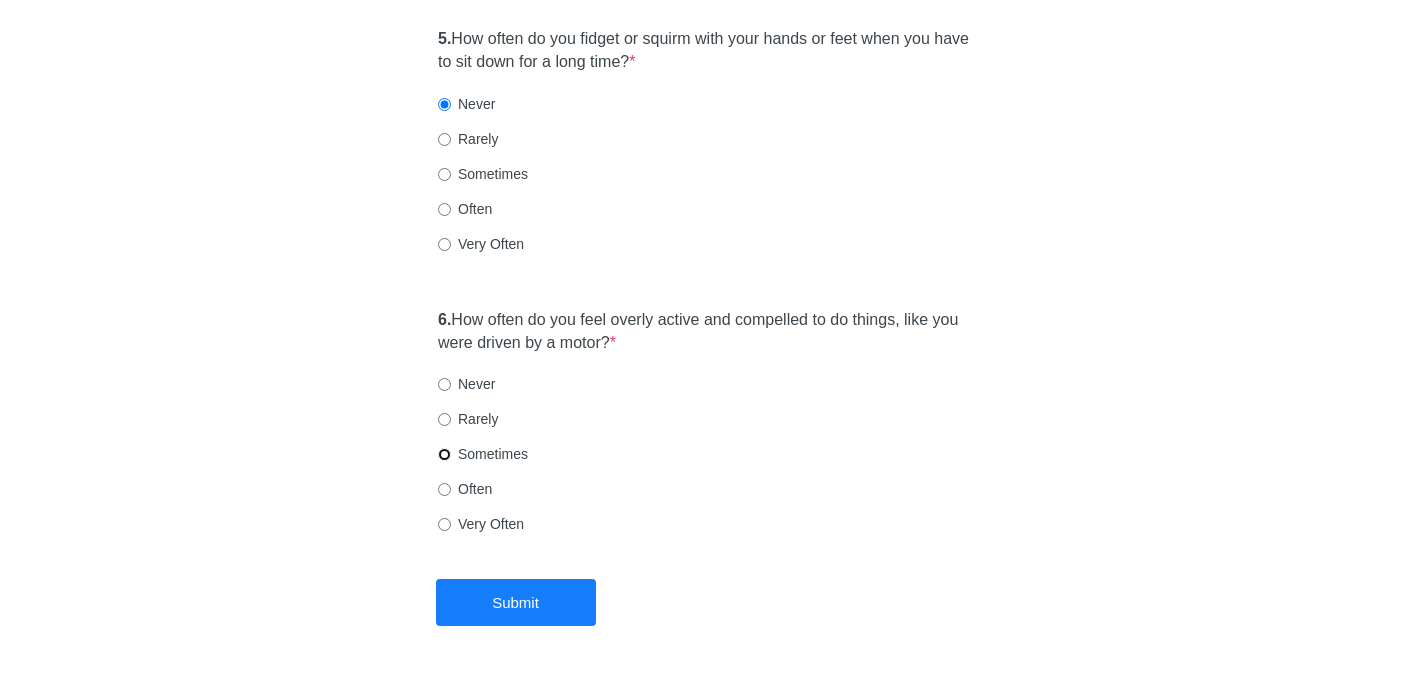 click on "Sometimes" at bounding box center [444, 454] 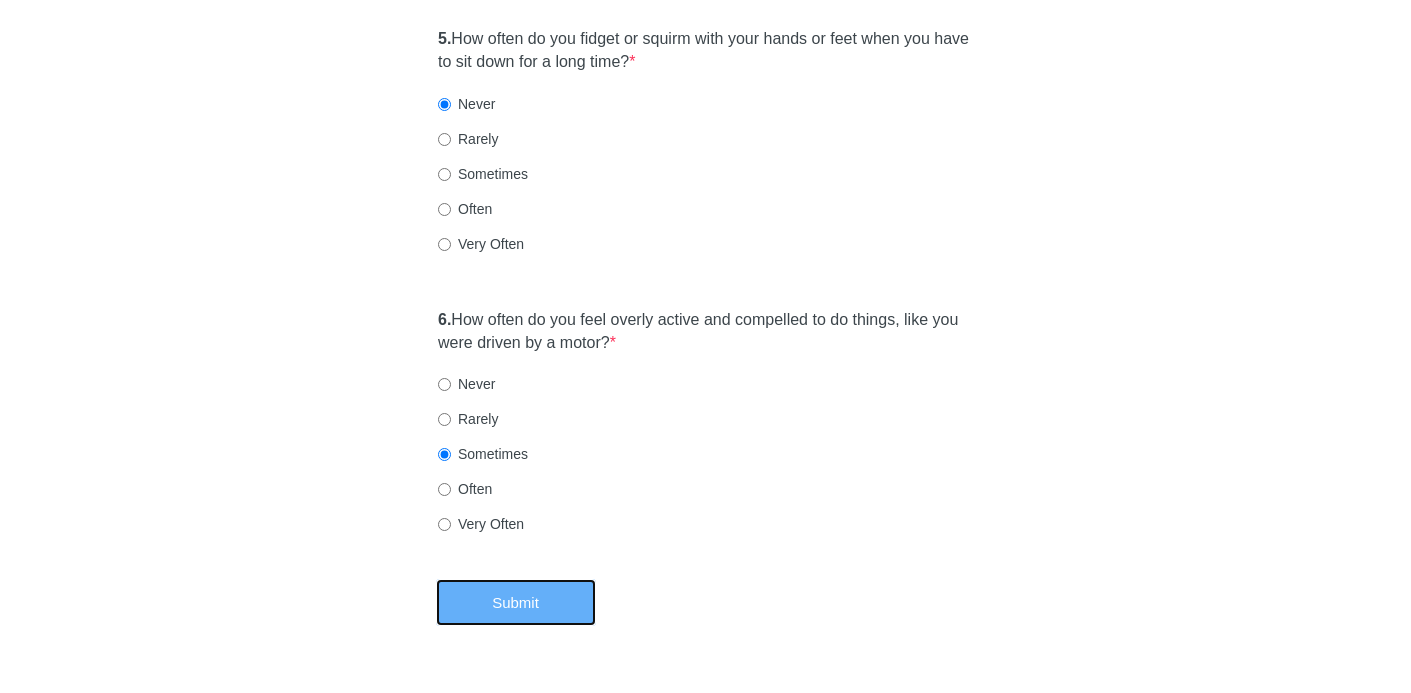 click on "Submit" at bounding box center [516, 602] 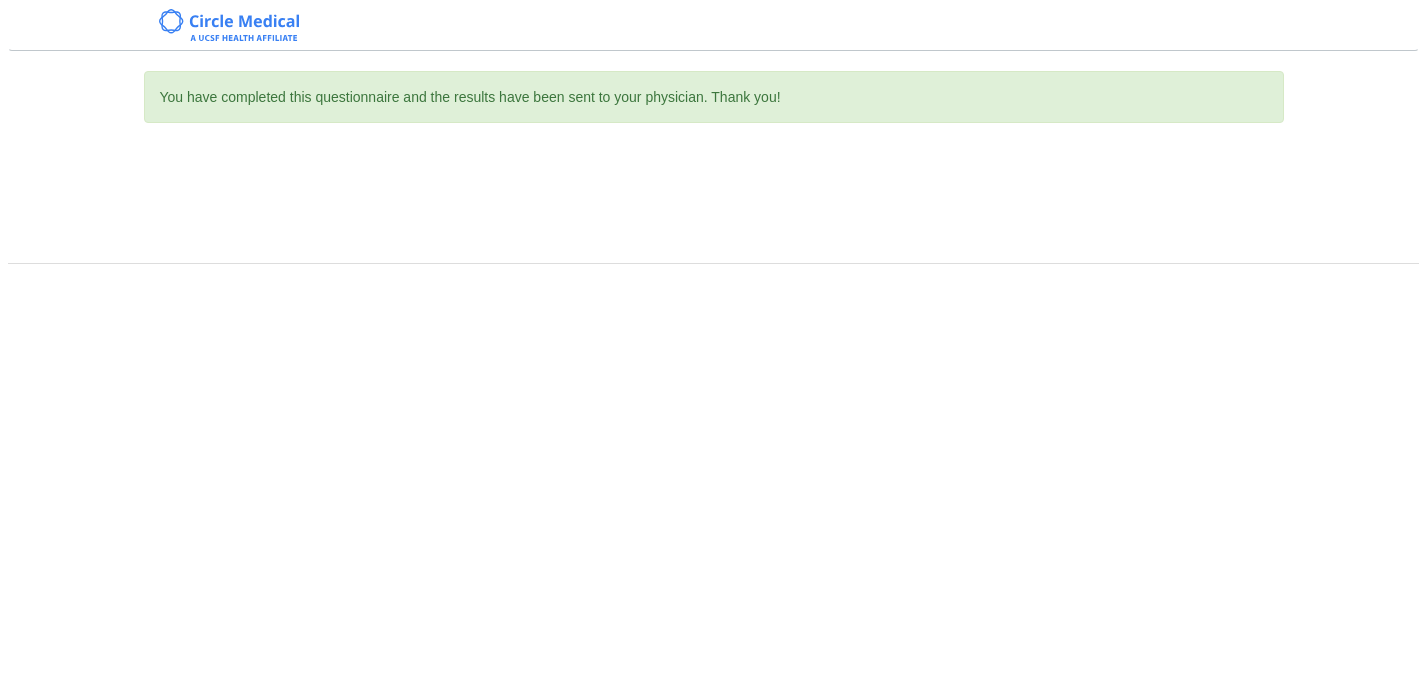 scroll, scrollTop: 0, scrollLeft: 0, axis: both 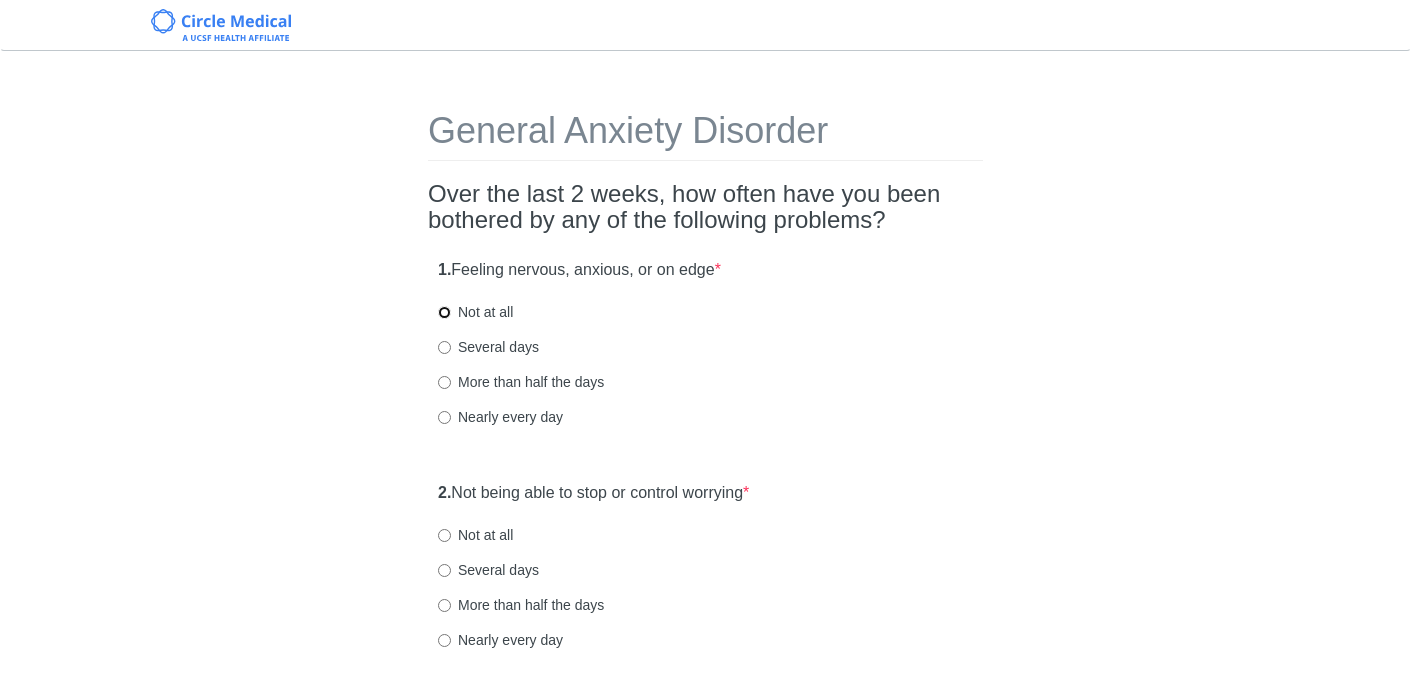 click on "Not at all" at bounding box center (444, 312) 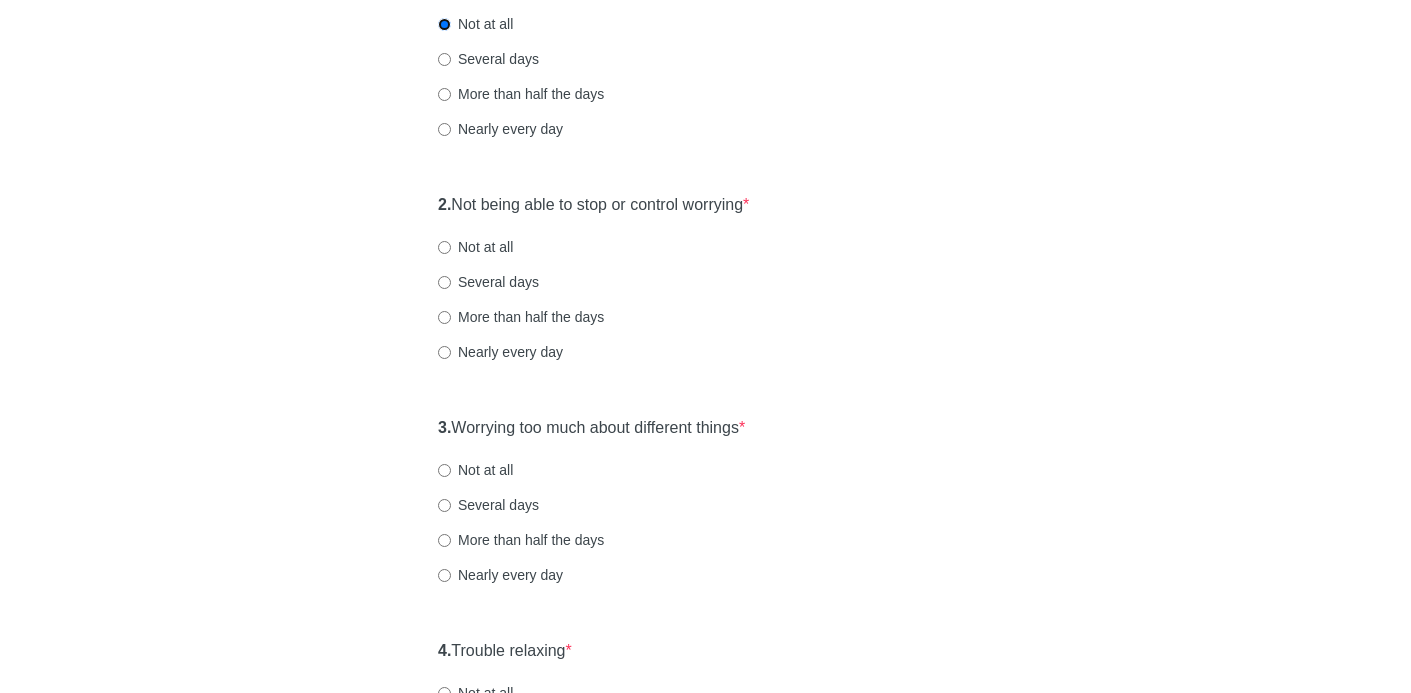 scroll, scrollTop: 302, scrollLeft: 0, axis: vertical 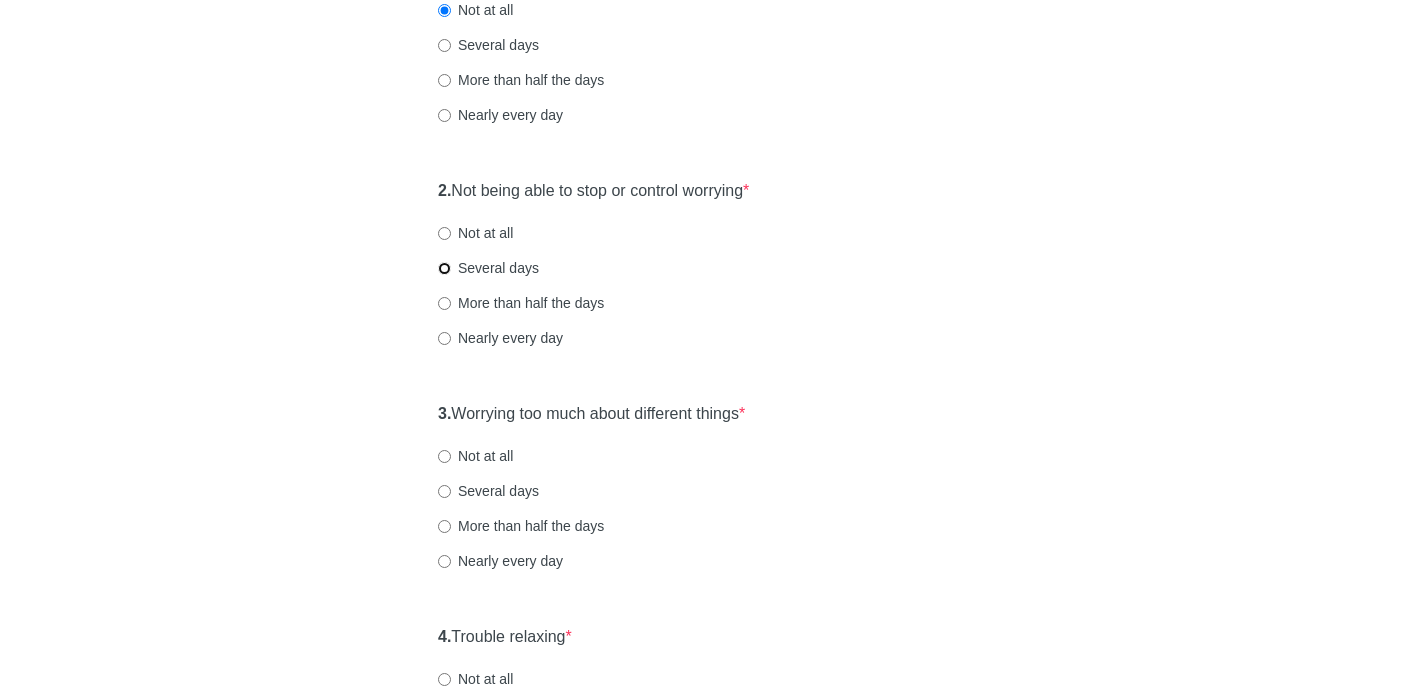 click on "Several days" at bounding box center (444, 268) 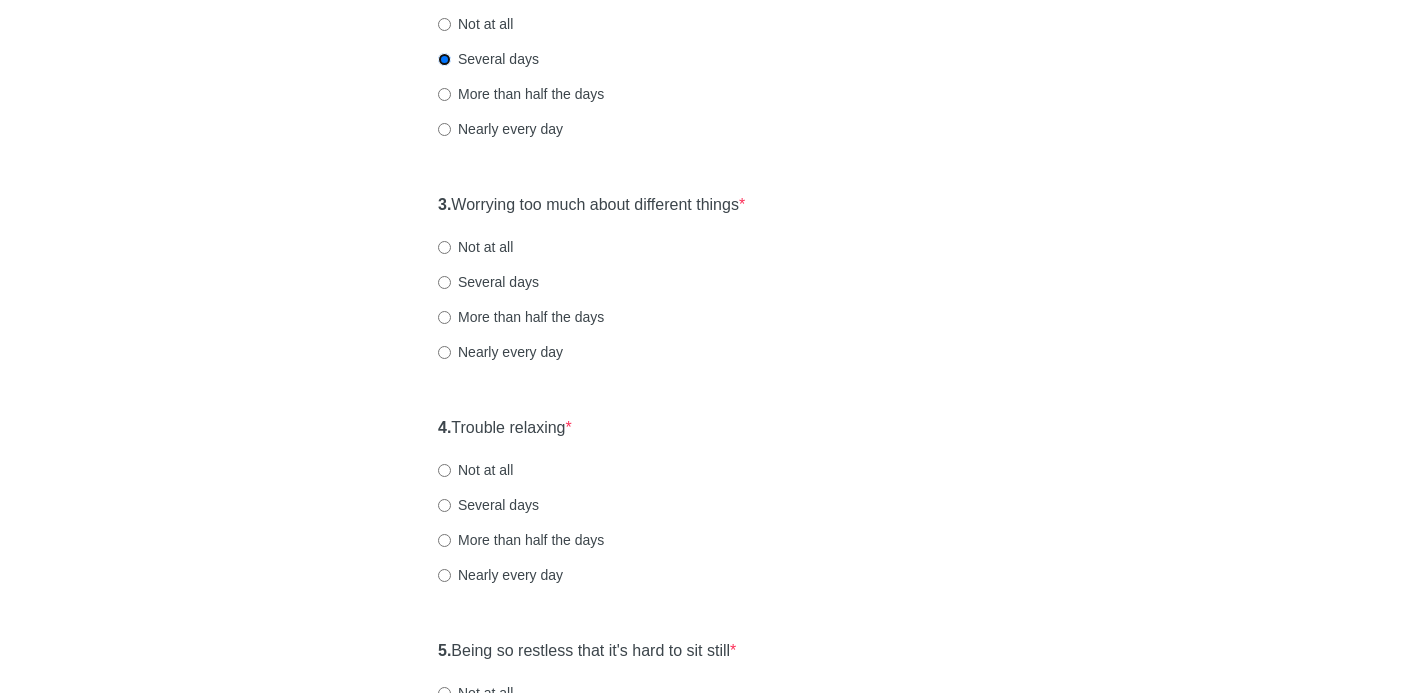 scroll, scrollTop: 602, scrollLeft: 0, axis: vertical 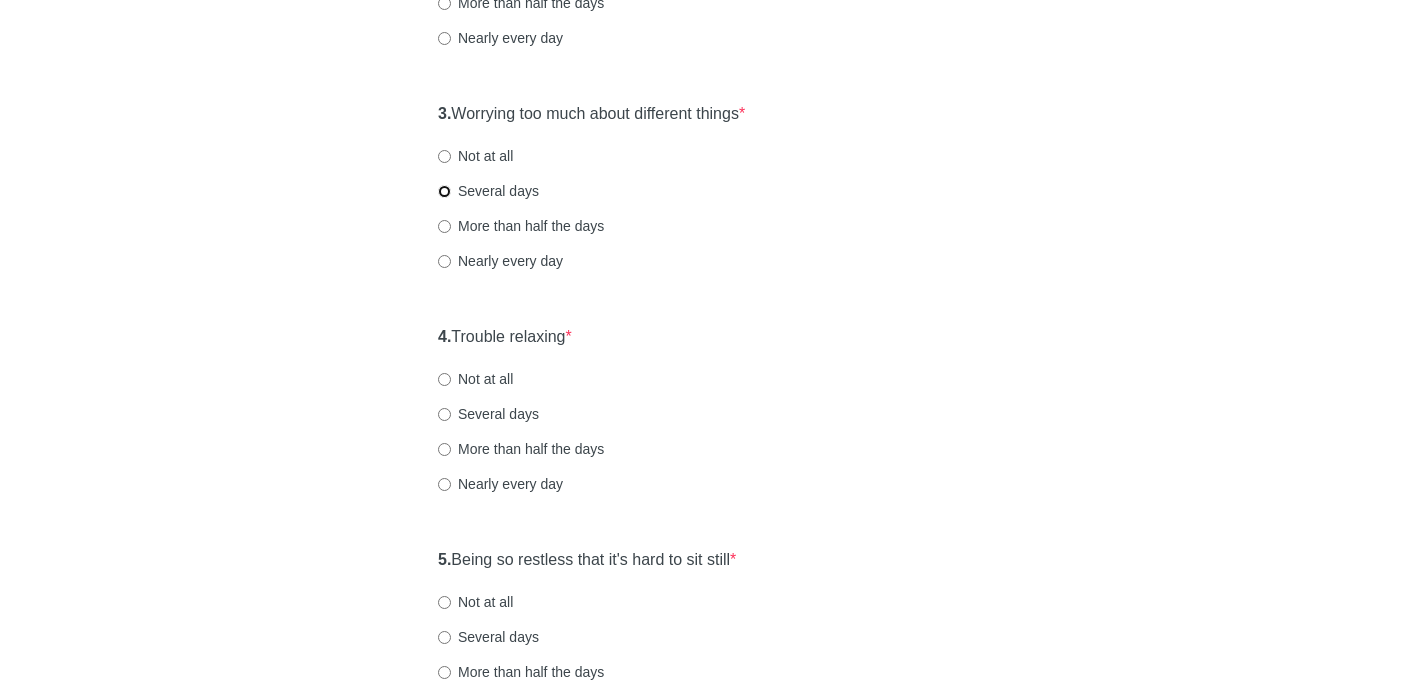 click on "Several days" at bounding box center [444, 191] 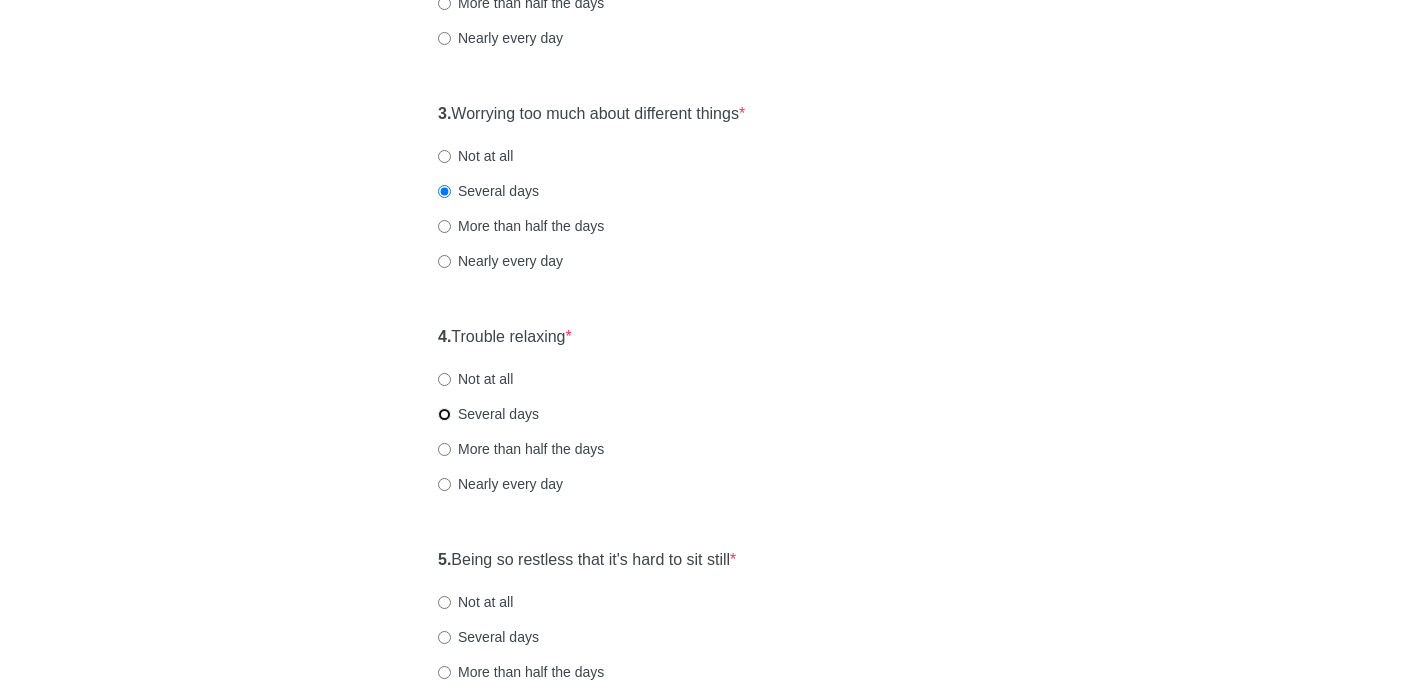 click on "Several days" at bounding box center (444, 414) 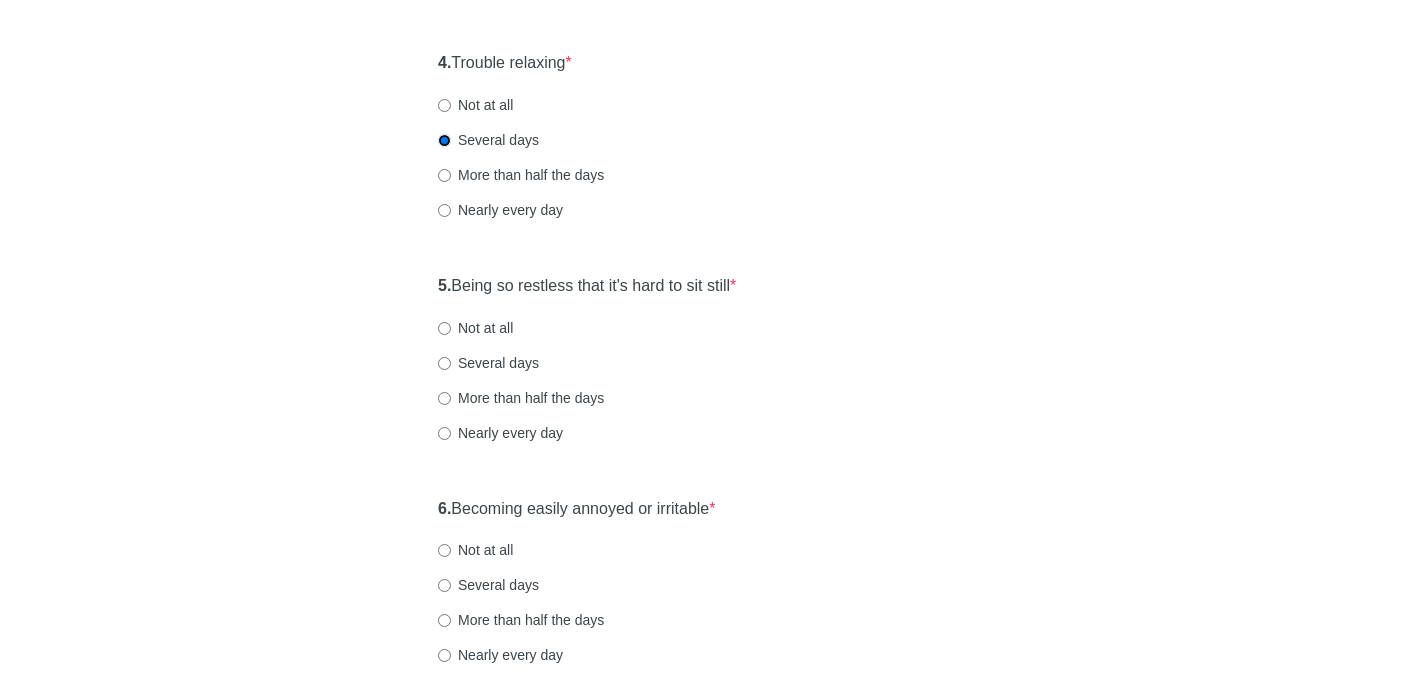 scroll, scrollTop: 879, scrollLeft: 0, axis: vertical 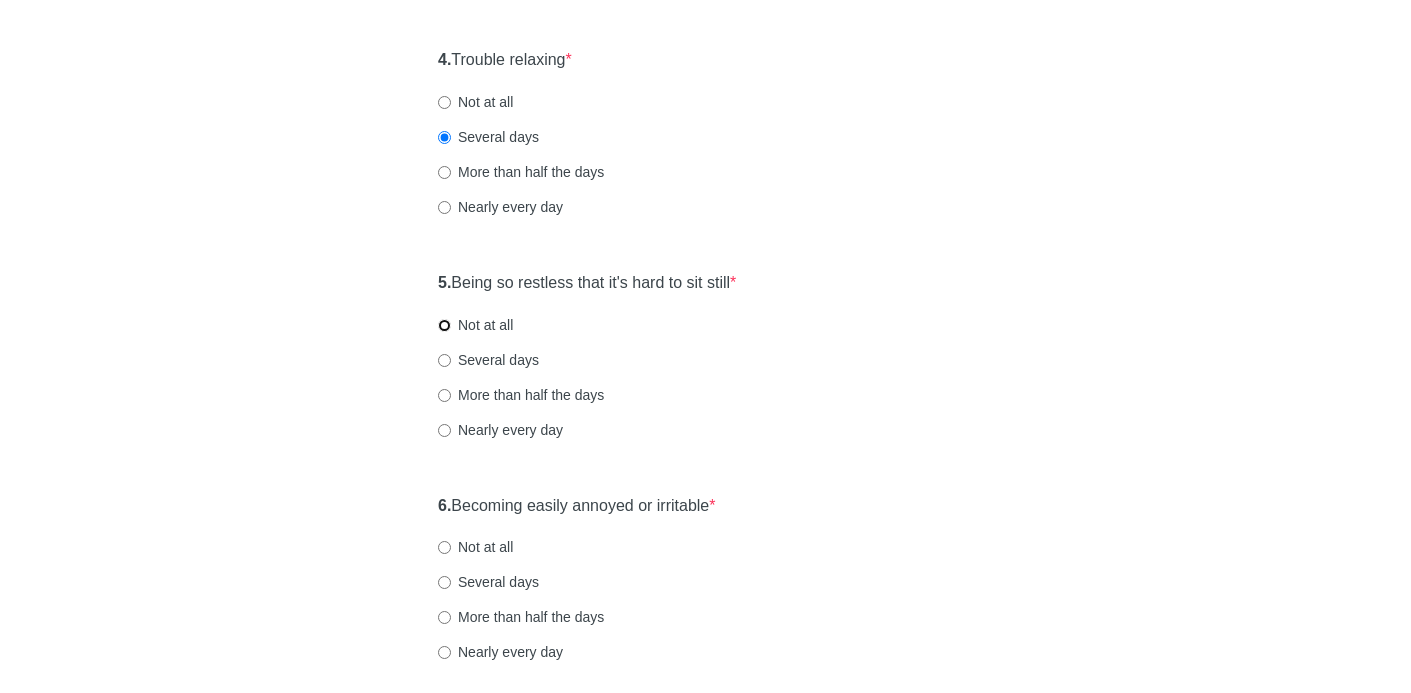 click on "Not at all" at bounding box center (444, 325) 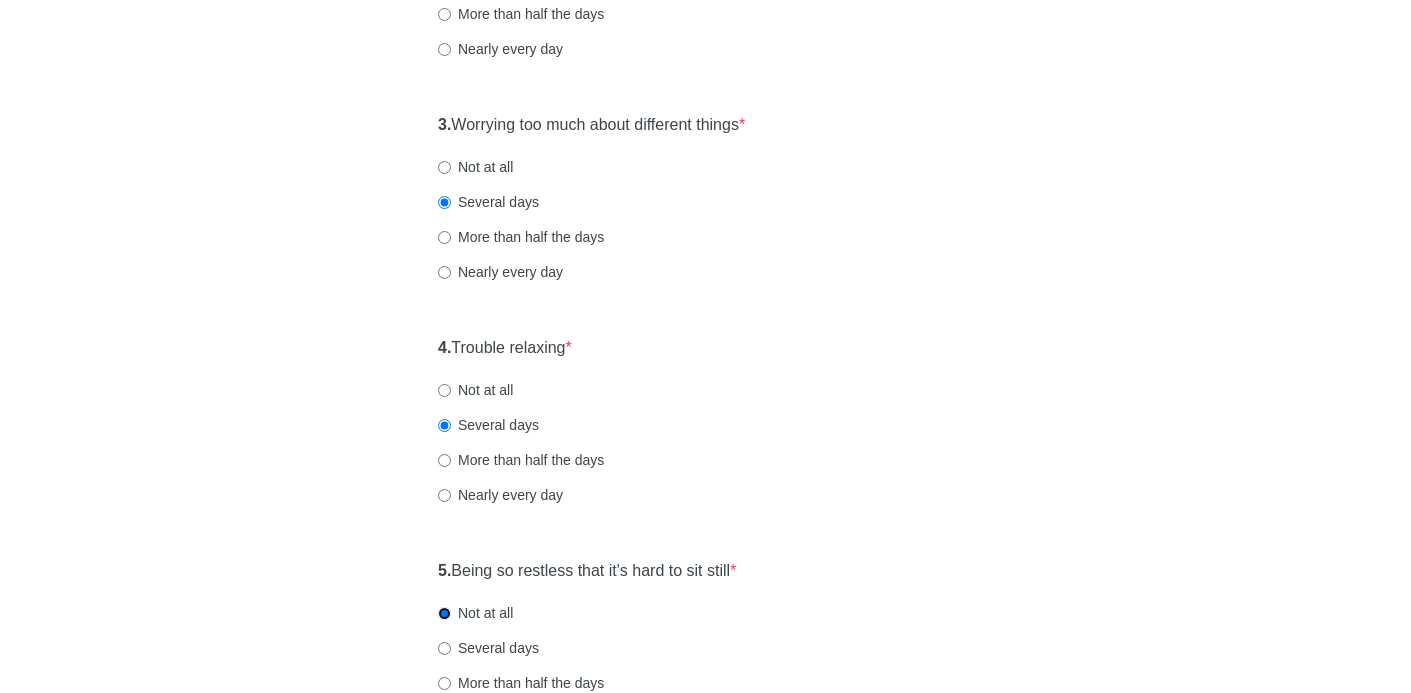 scroll, scrollTop: 589, scrollLeft: 0, axis: vertical 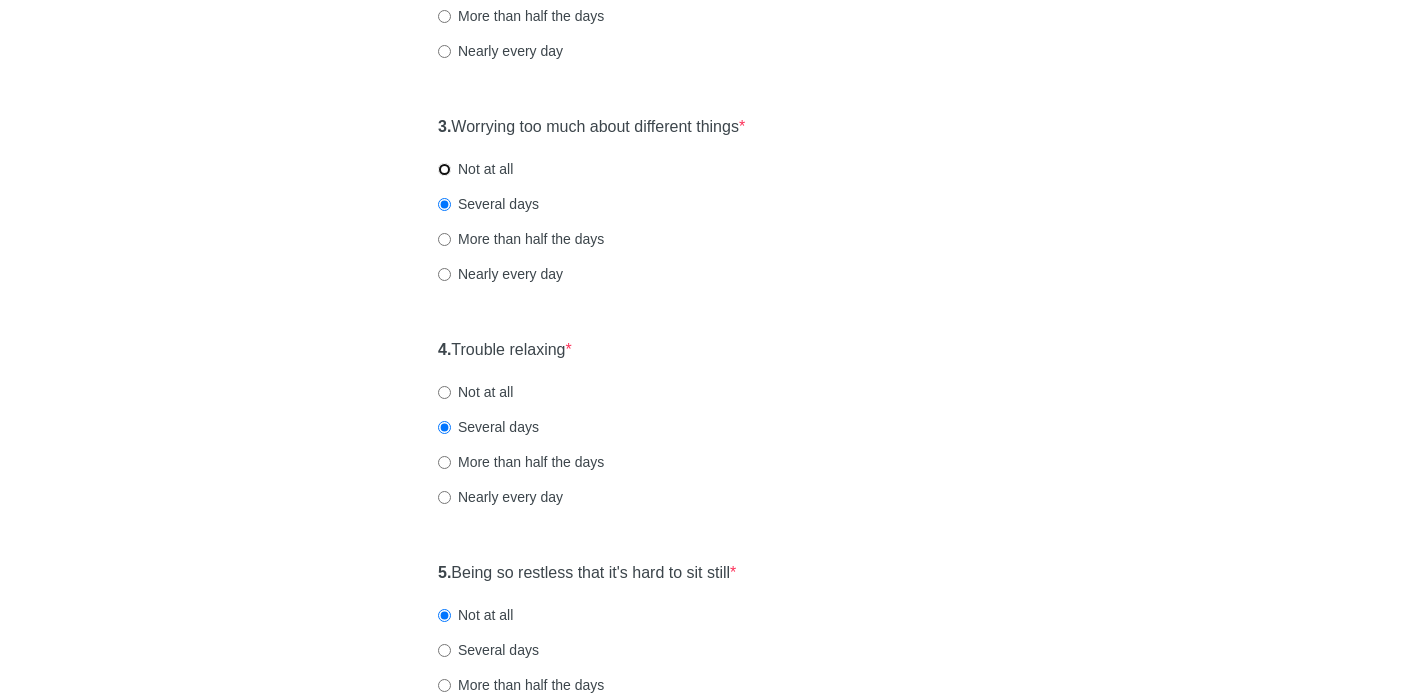 drag, startPoint x: 442, startPoint y: 168, endPoint x: 461, endPoint y: 168, distance: 19 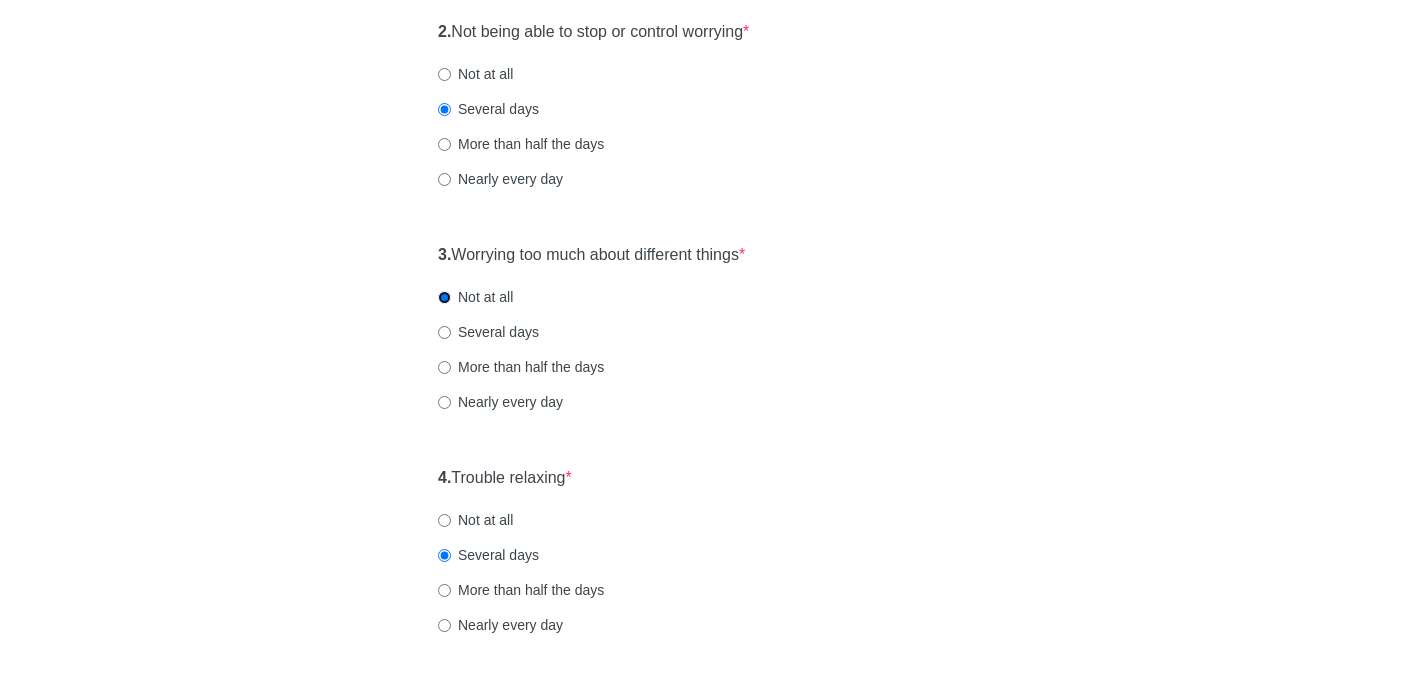 scroll, scrollTop: 458, scrollLeft: 0, axis: vertical 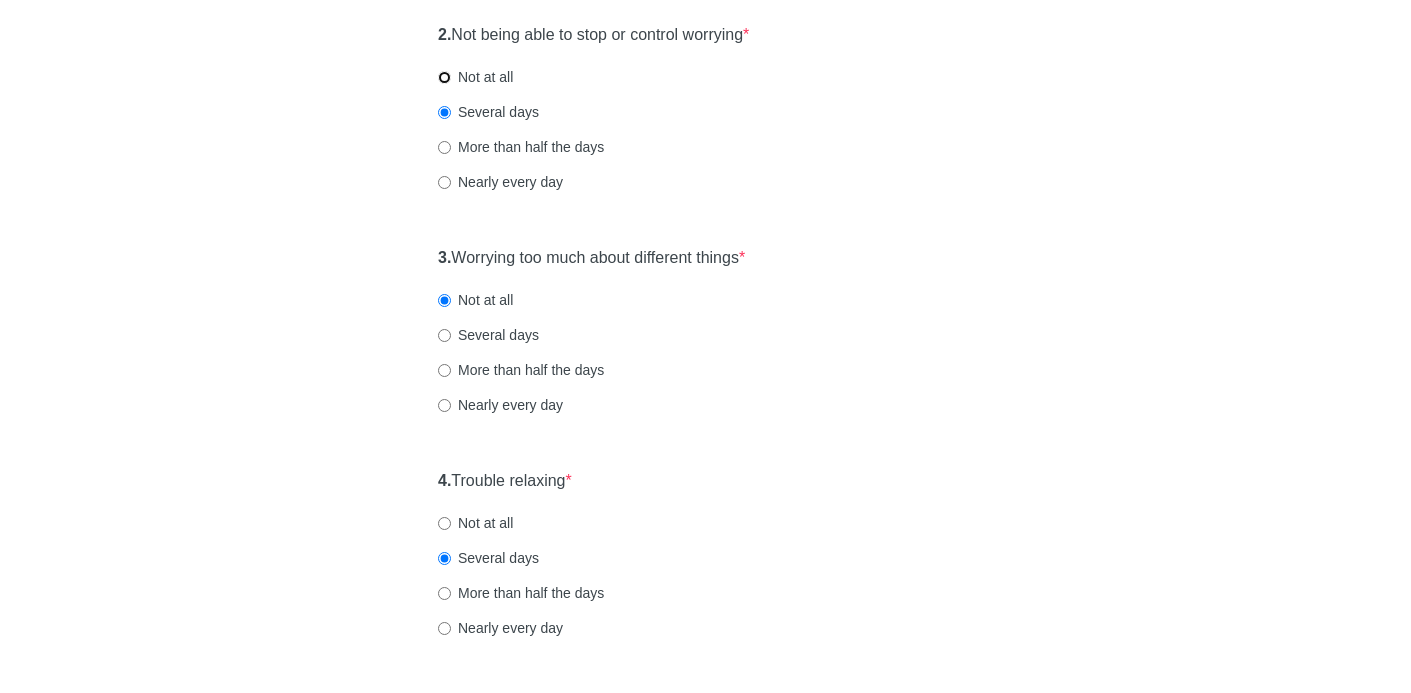 click on "Not at all" at bounding box center (444, 77) 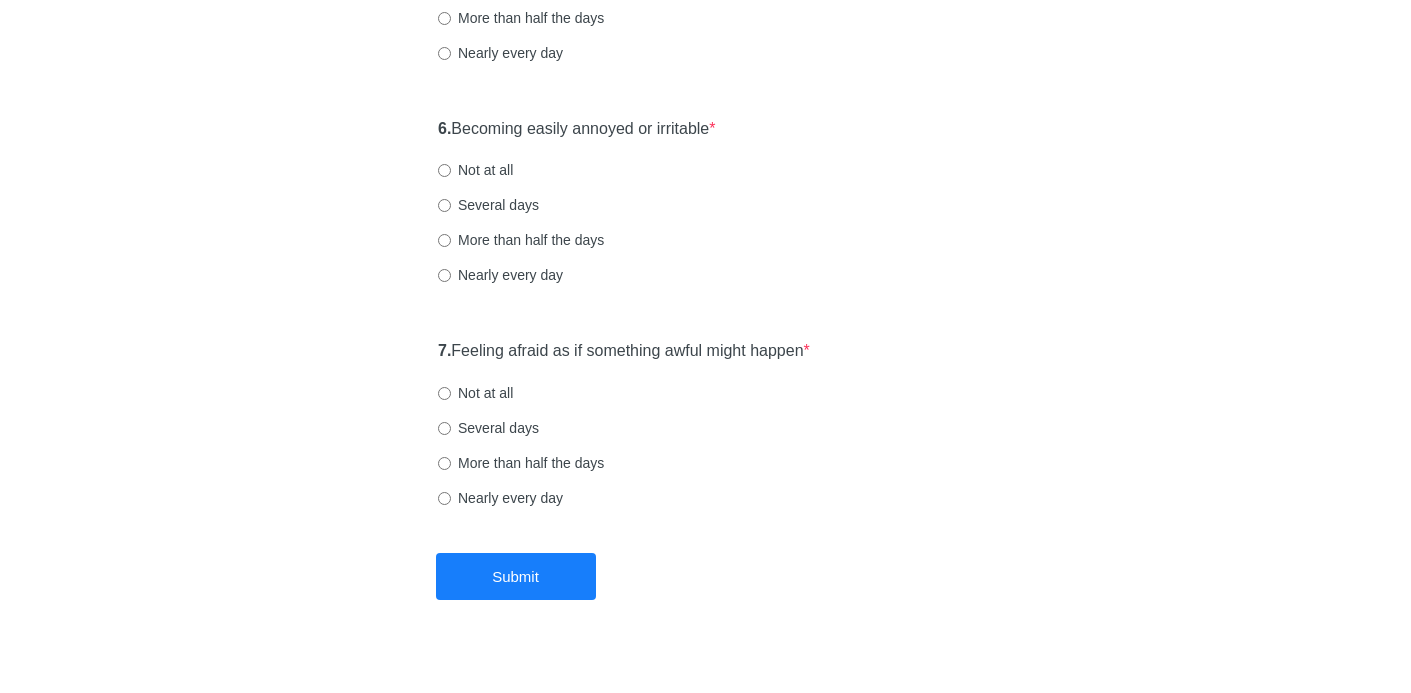 scroll, scrollTop: 1259, scrollLeft: 0, axis: vertical 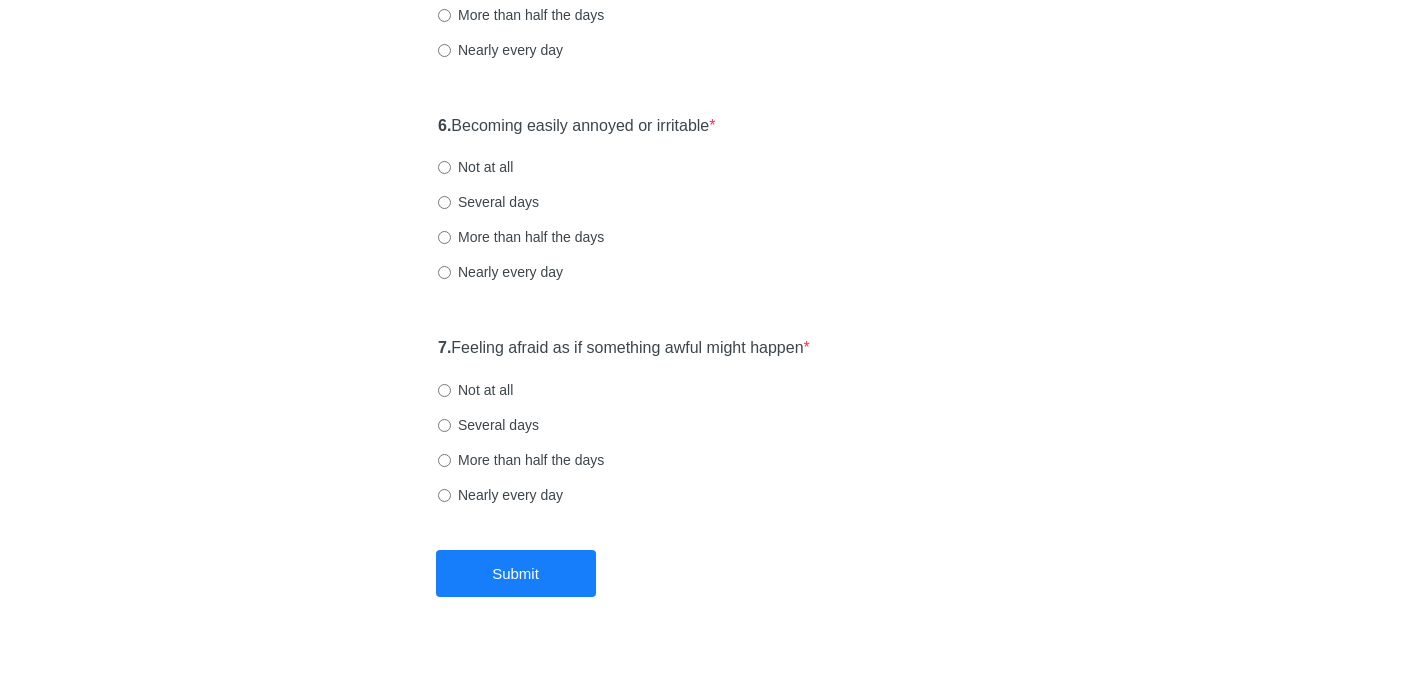 click on "Not at all" at bounding box center [475, 167] 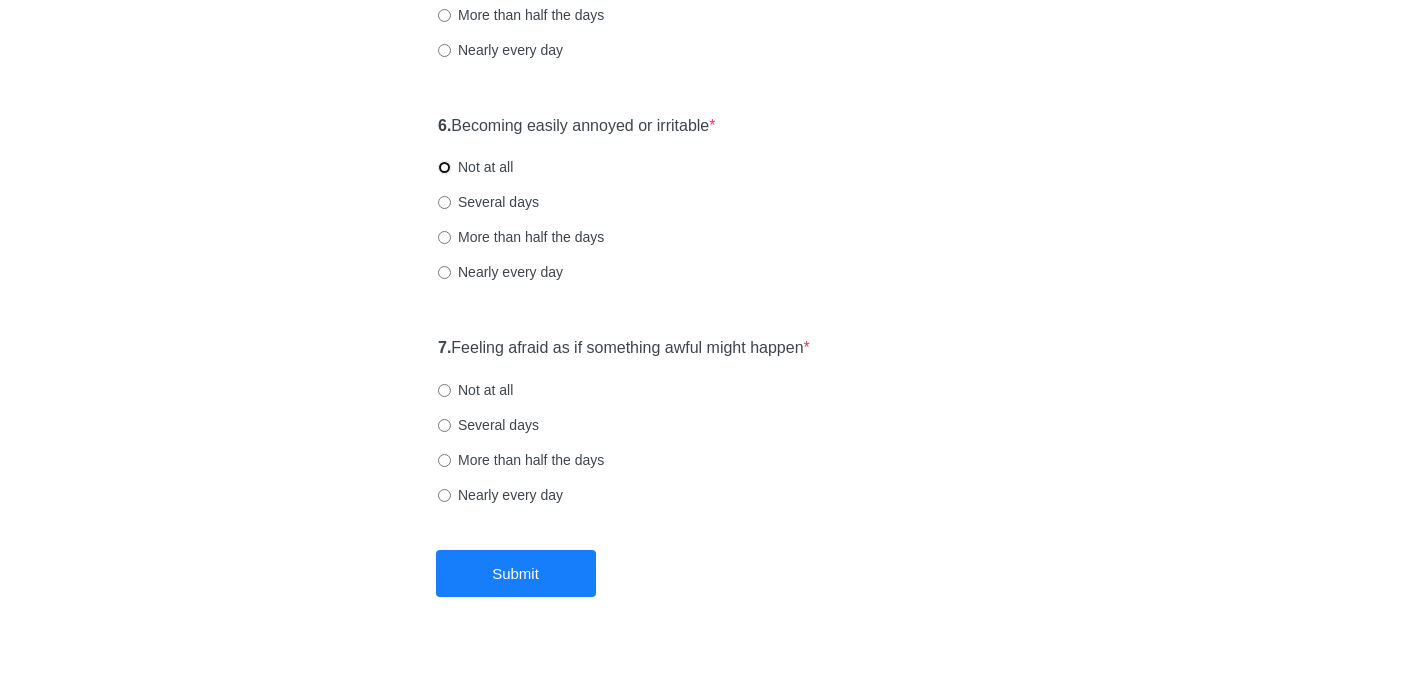 click on "Not at all" at bounding box center [444, 167] 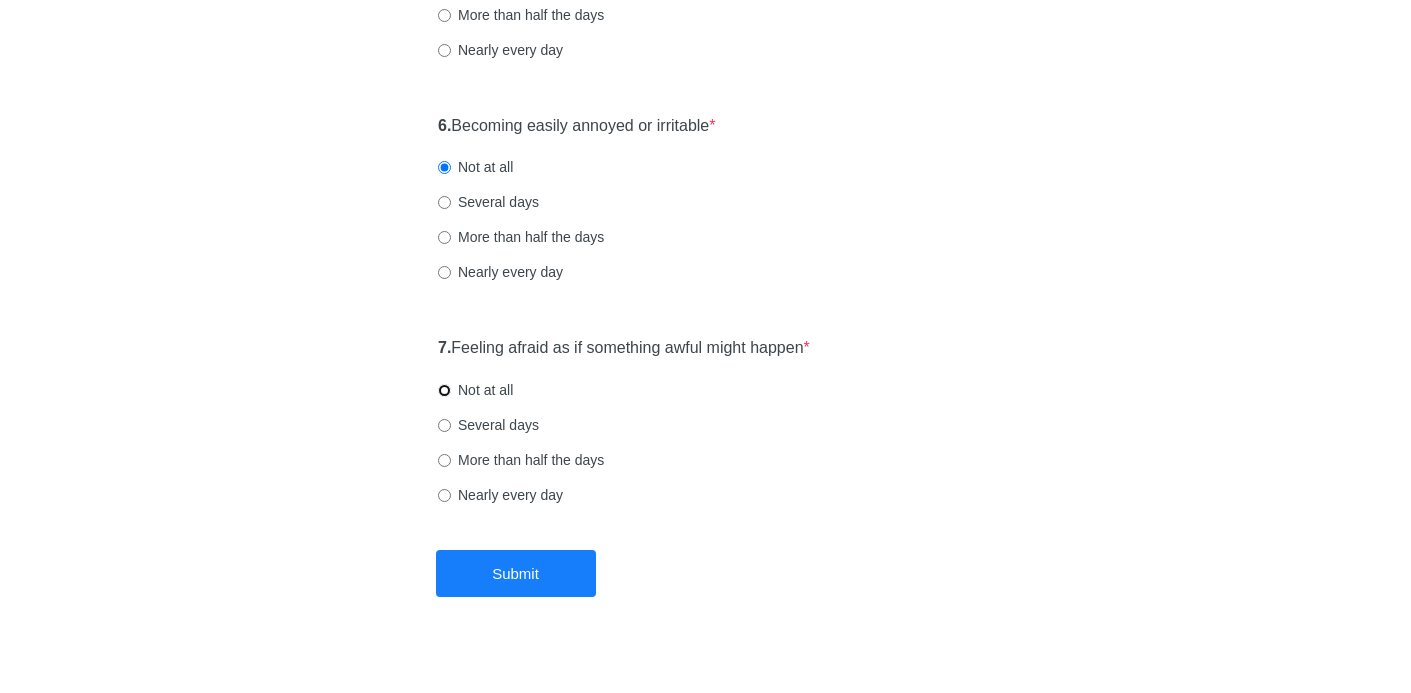 click on "Not at all" at bounding box center (444, 390) 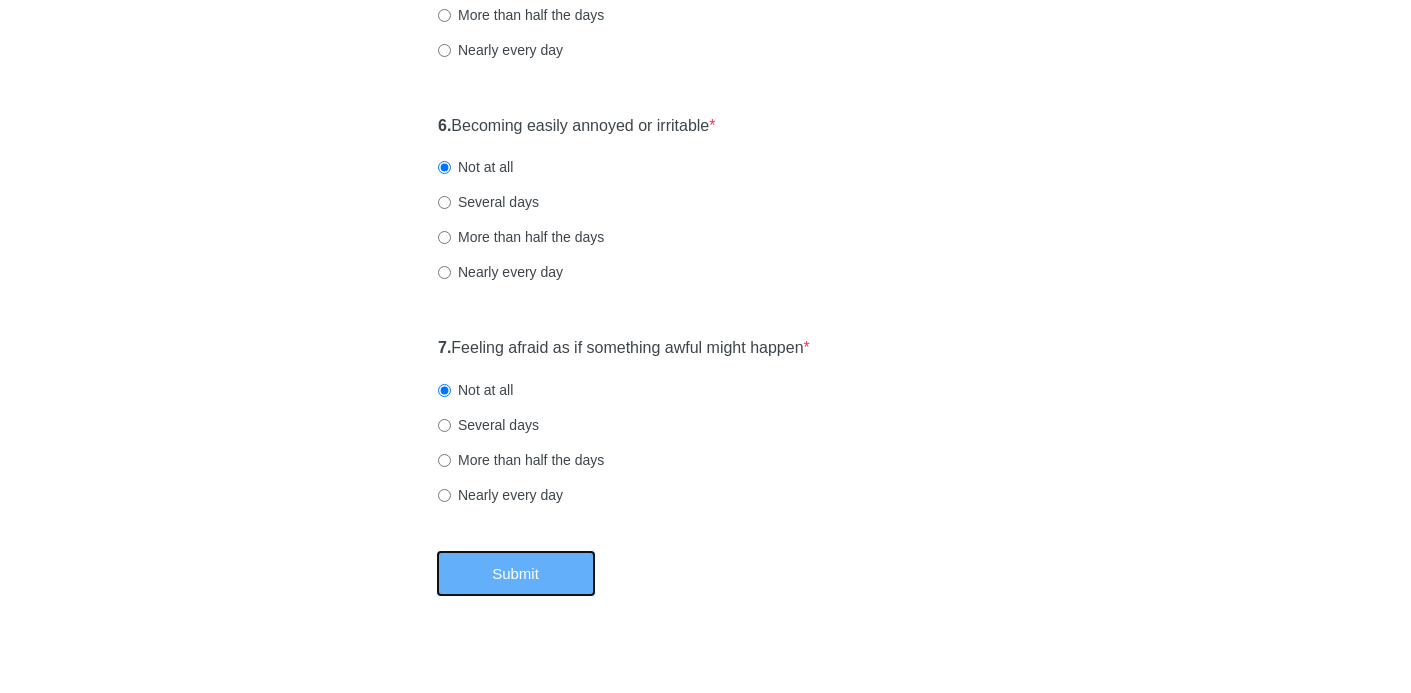 click on "Submit" at bounding box center [516, 573] 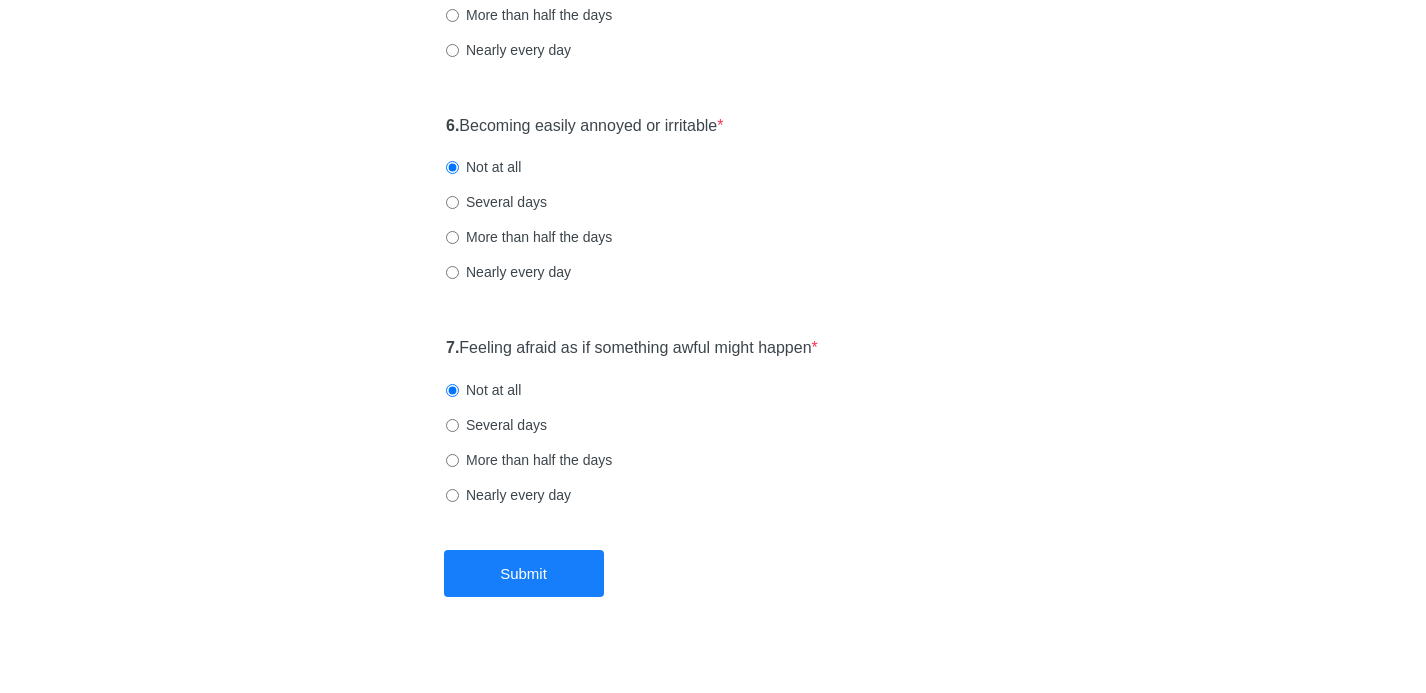 scroll, scrollTop: 0, scrollLeft: 0, axis: both 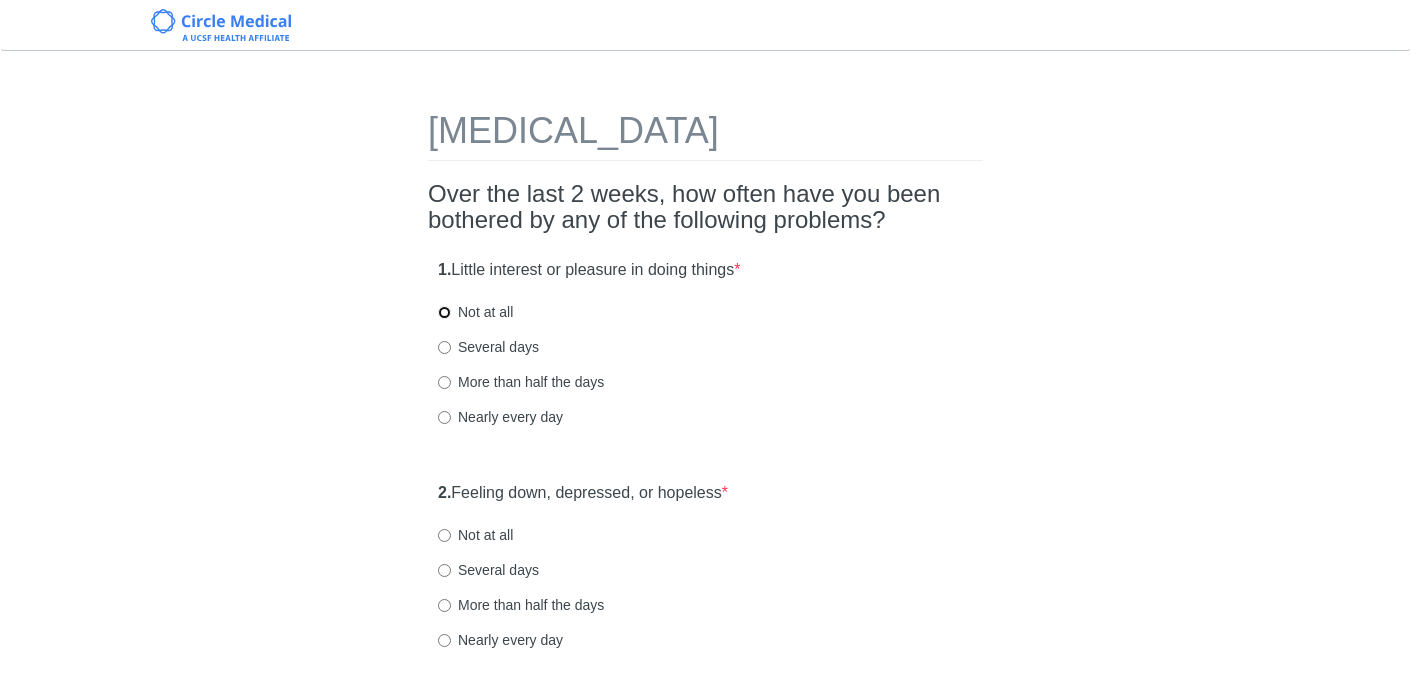 click on "Not at all" at bounding box center [444, 312] 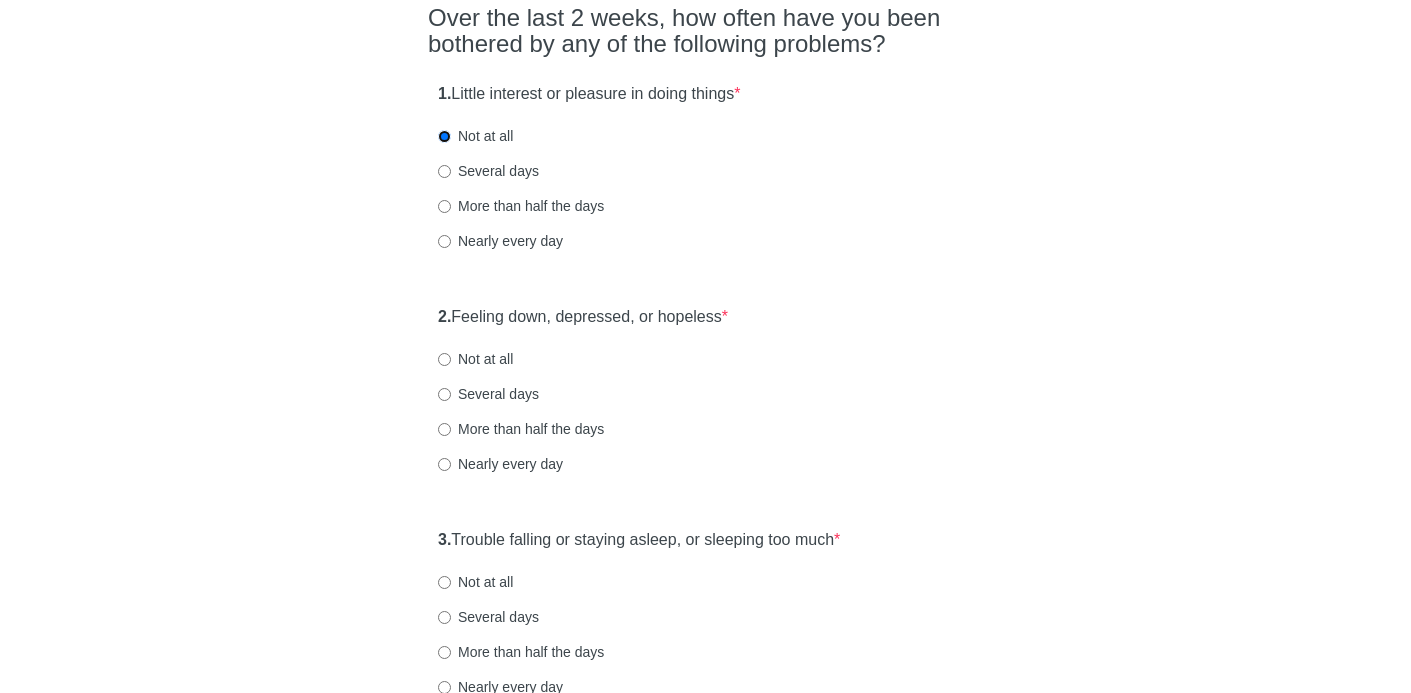 scroll, scrollTop: 195, scrollLeft: 0, axis: vertical 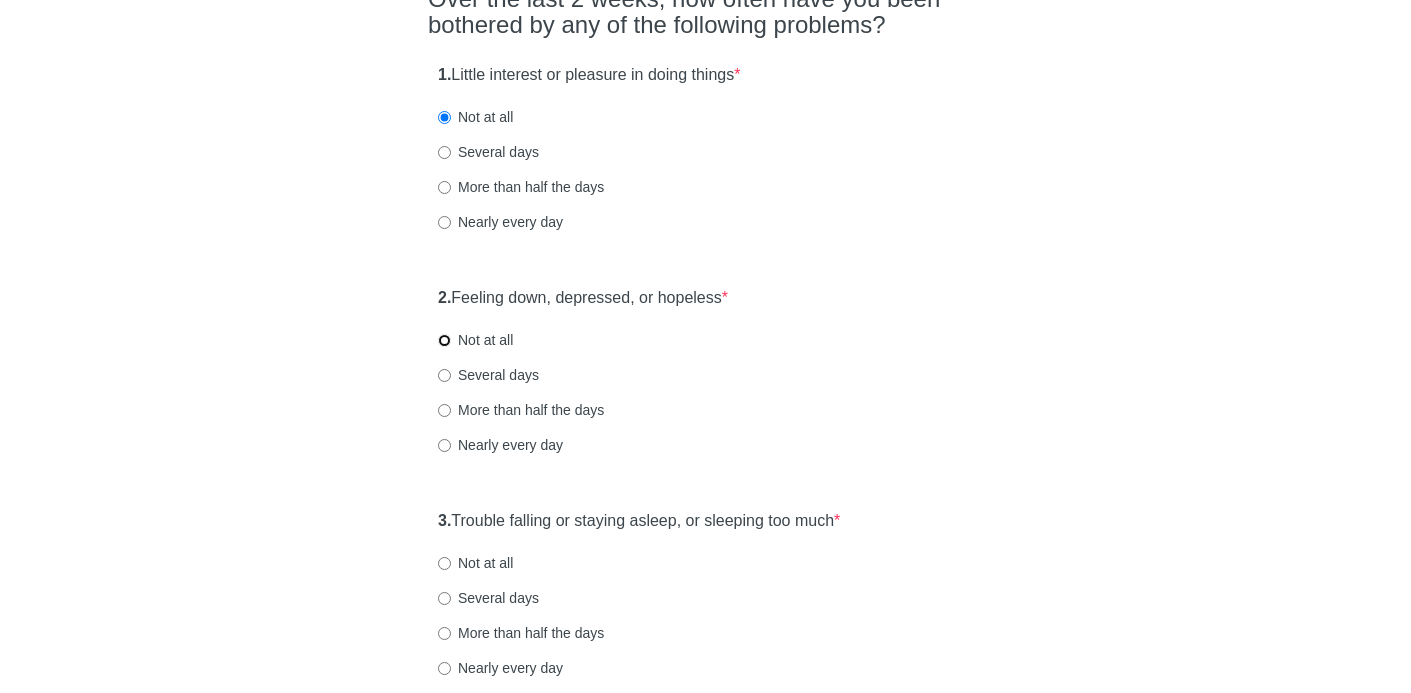 click on "Not at all" at bounding box center (444, 340) 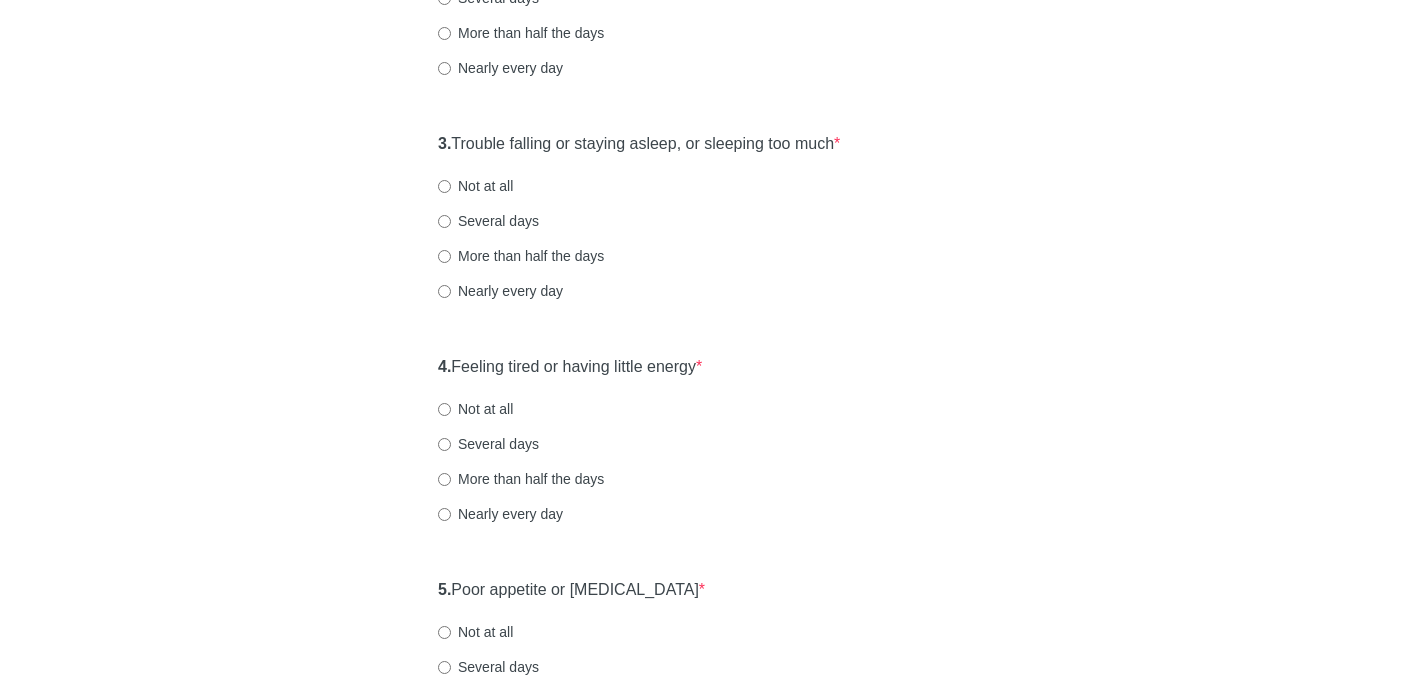 scroll, scrollTop: 594, scrollLeft: 0, axis: vertical 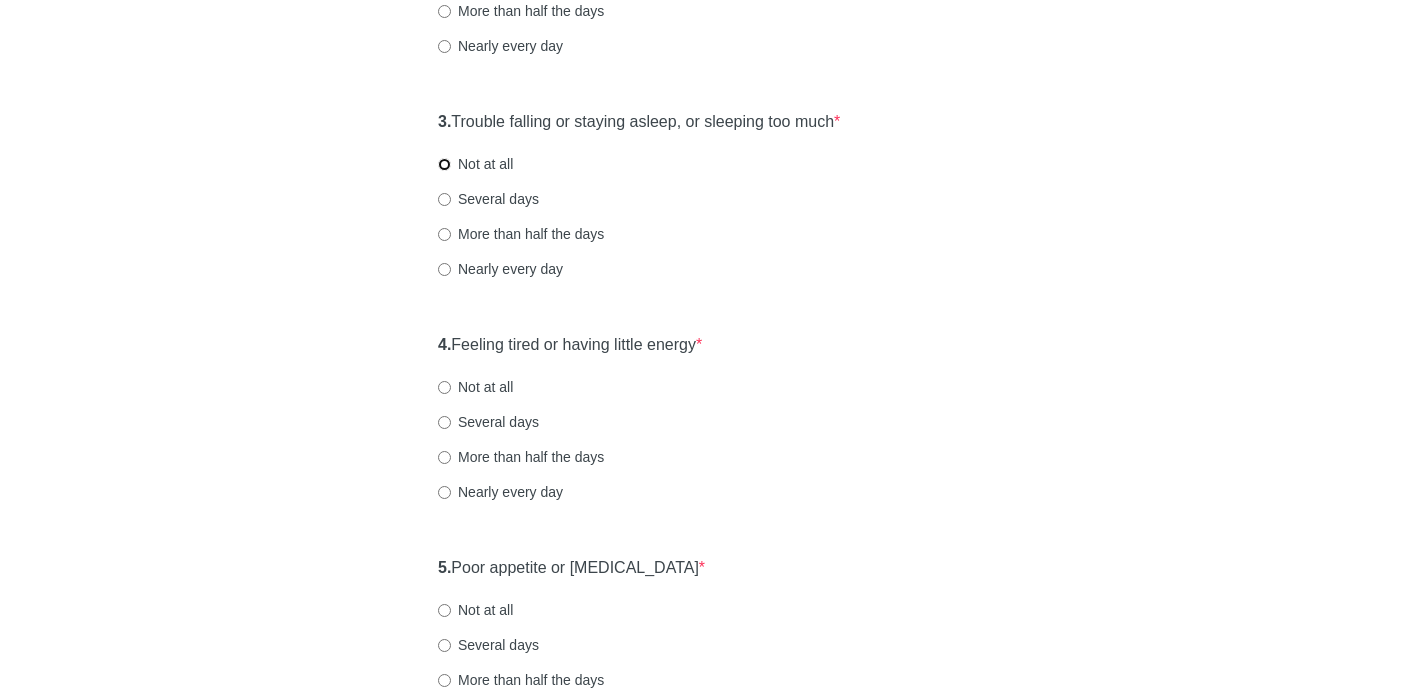 click on "Not at all" at bounding box center (444, 164) 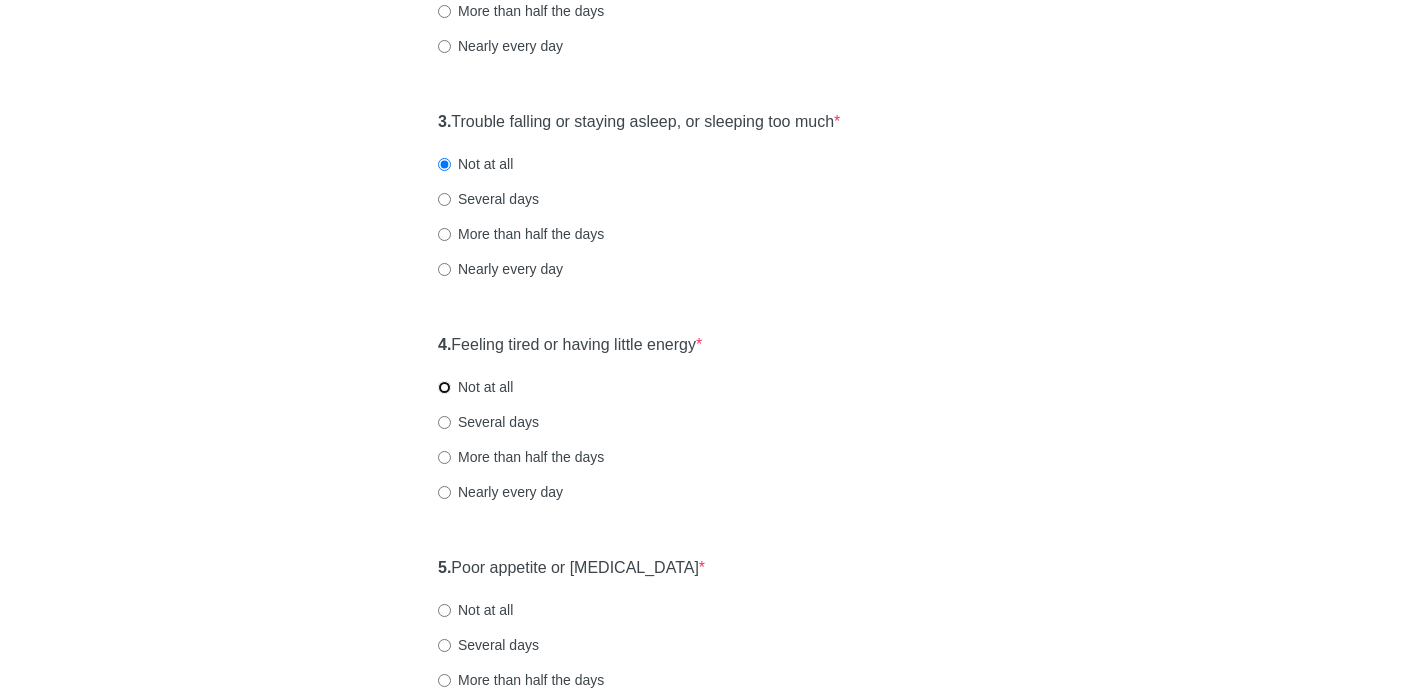 click on "Not at all" at bounding box center (444, 387) 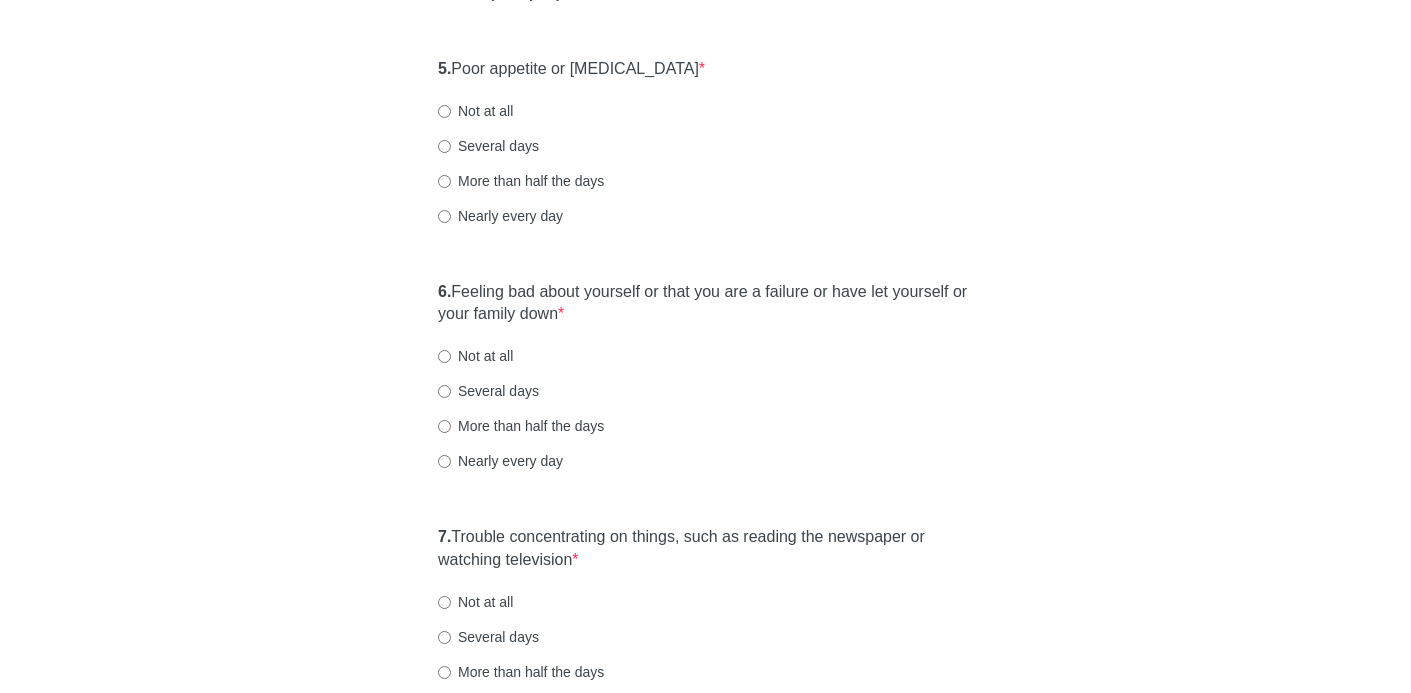 scroll, scrollTop: 1100, scrollLeft: 0, axis: vertical 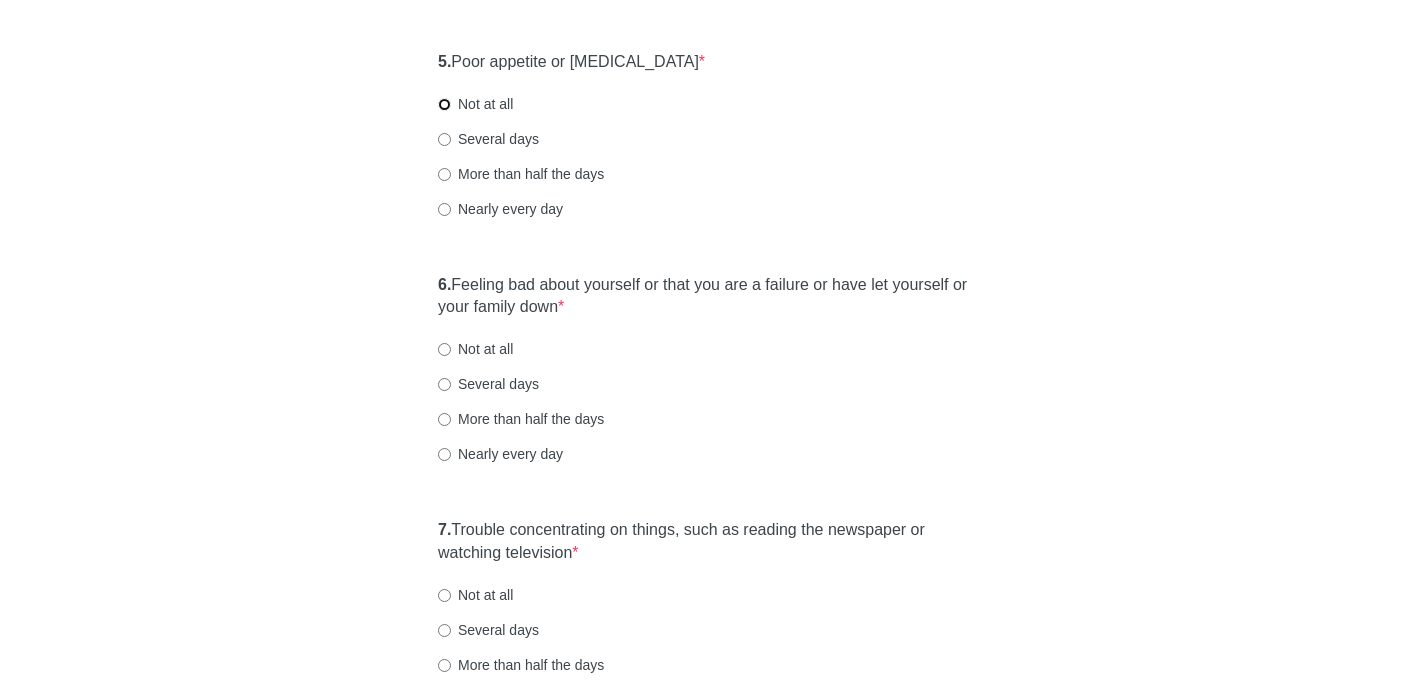drag, startPoint x: 442, startPoint y: 104, endPoint x: 483, endPoint y: 212, distance: 115.52056 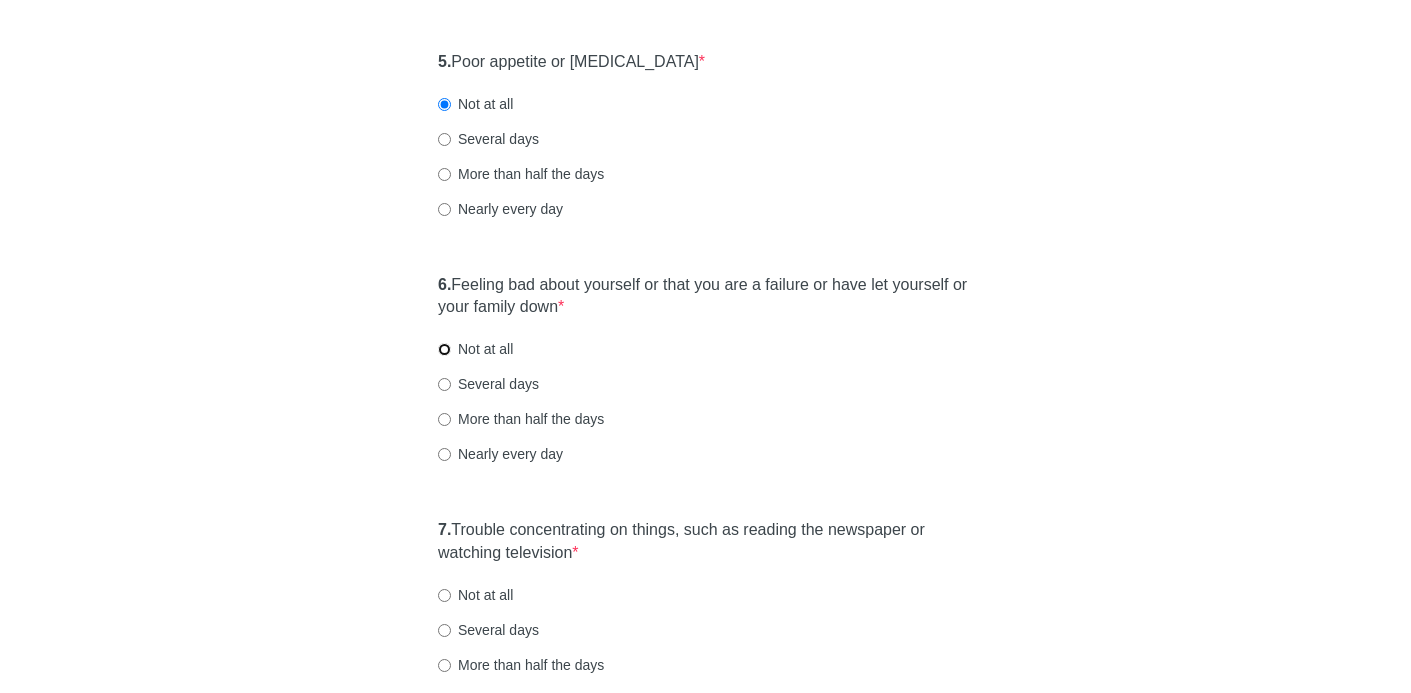 click on "Not at all" at bounding box center (444, 349) 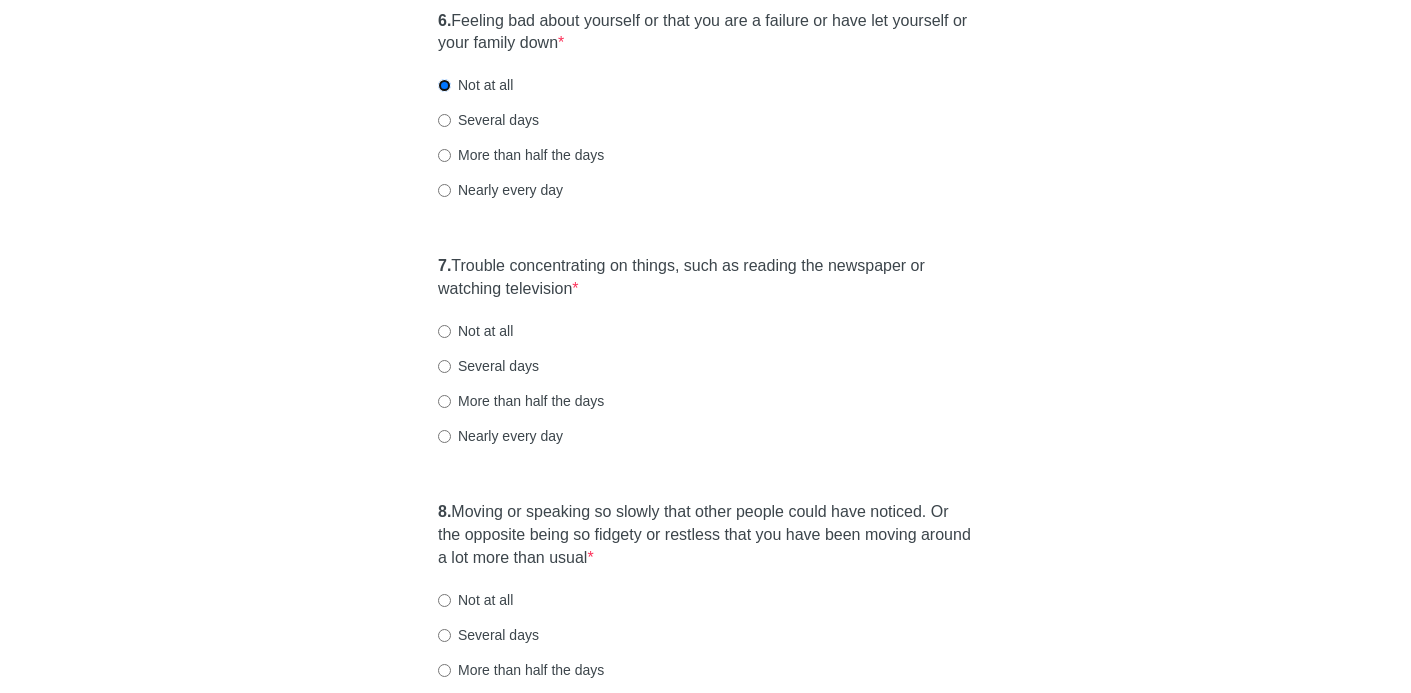 scroll, scrollTop: 1386, scrollLeft: 0, axis: vertical 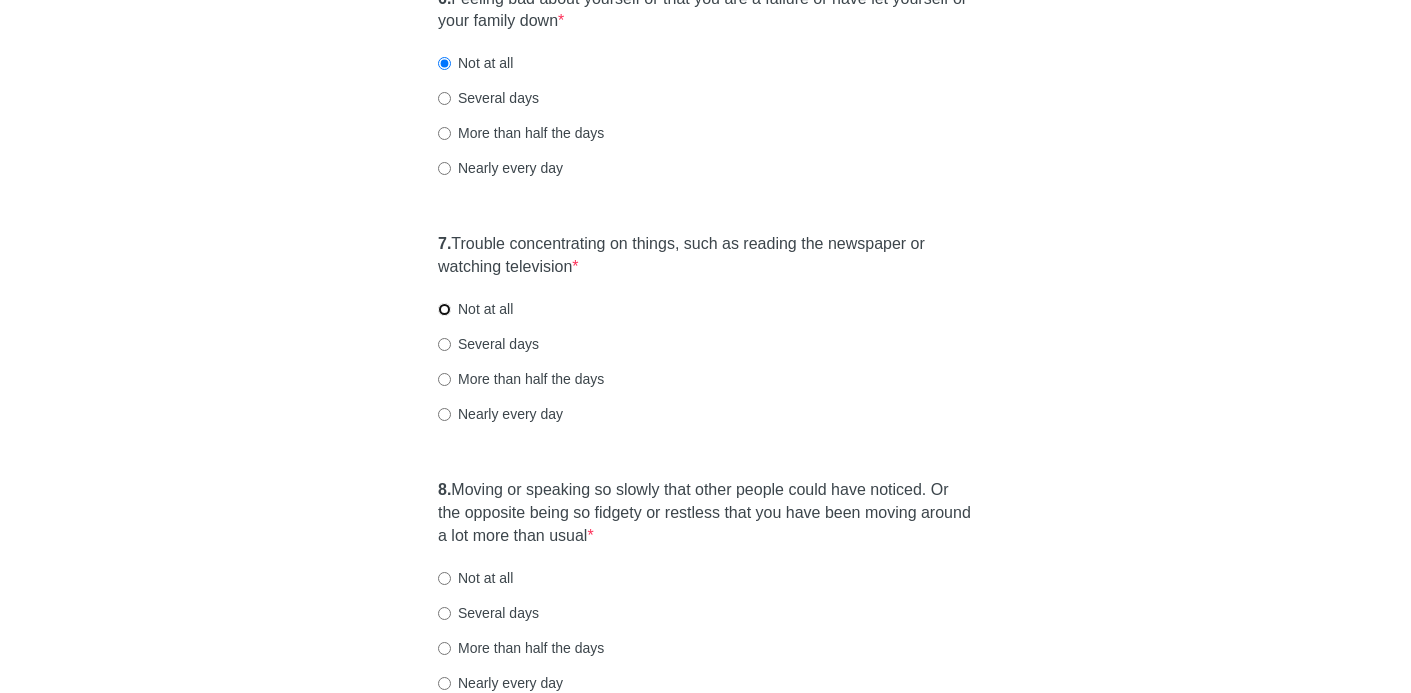 click on "Not at all" at bounding box center [444, 309] 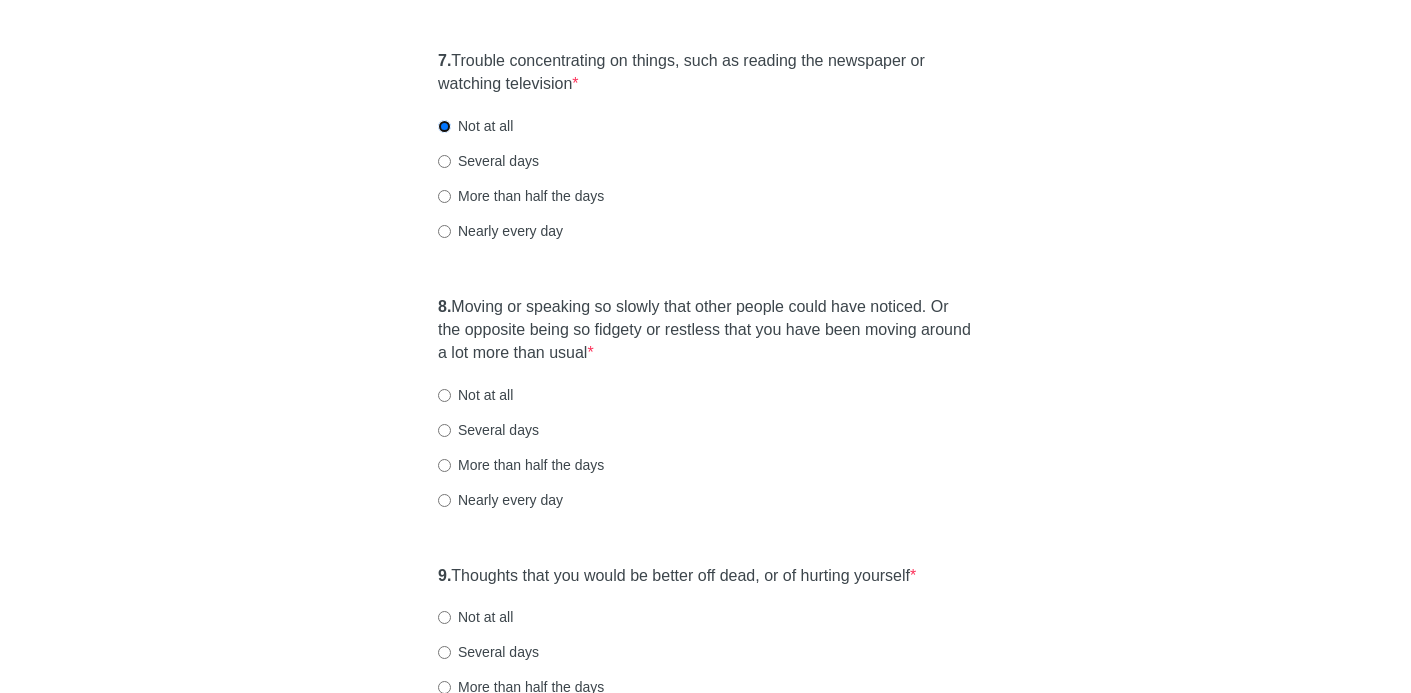 scroll, scrollTop: 1594, scrollLeft: 0, axis: vertical 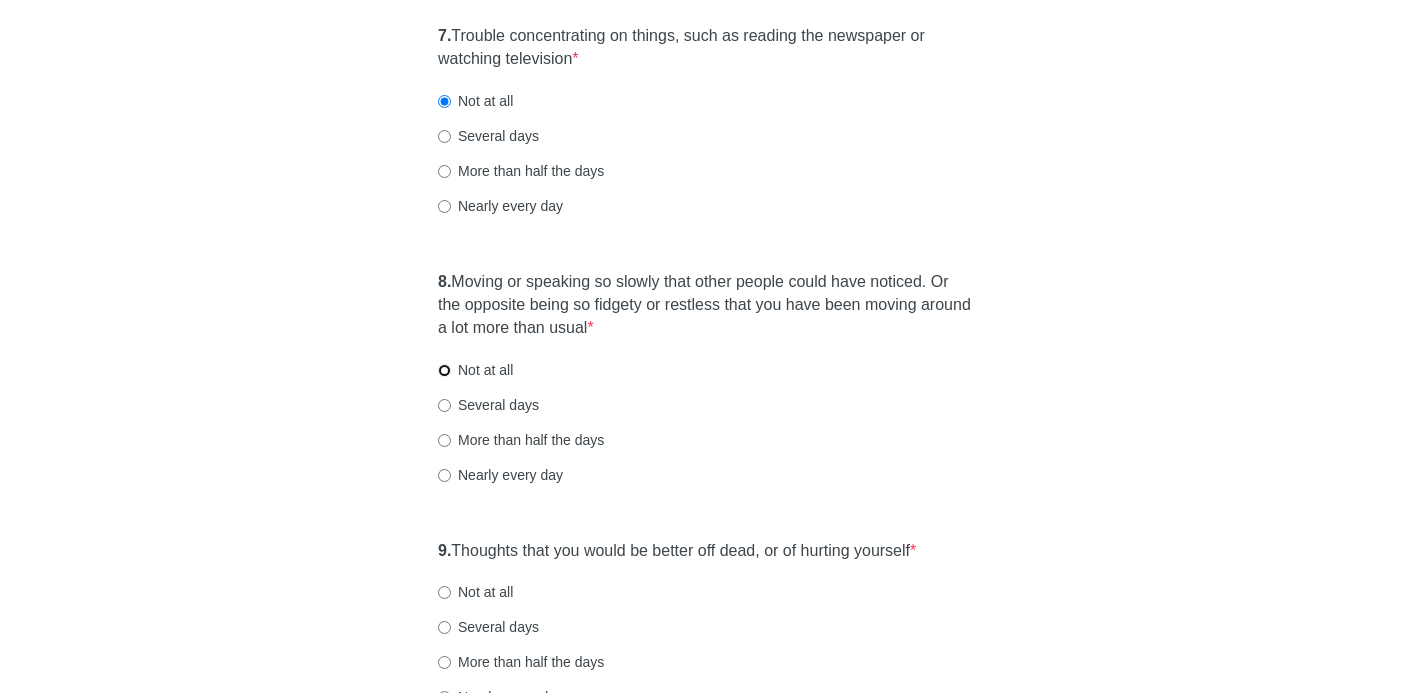 click on "Not at all" at bounding box center [444, 370] 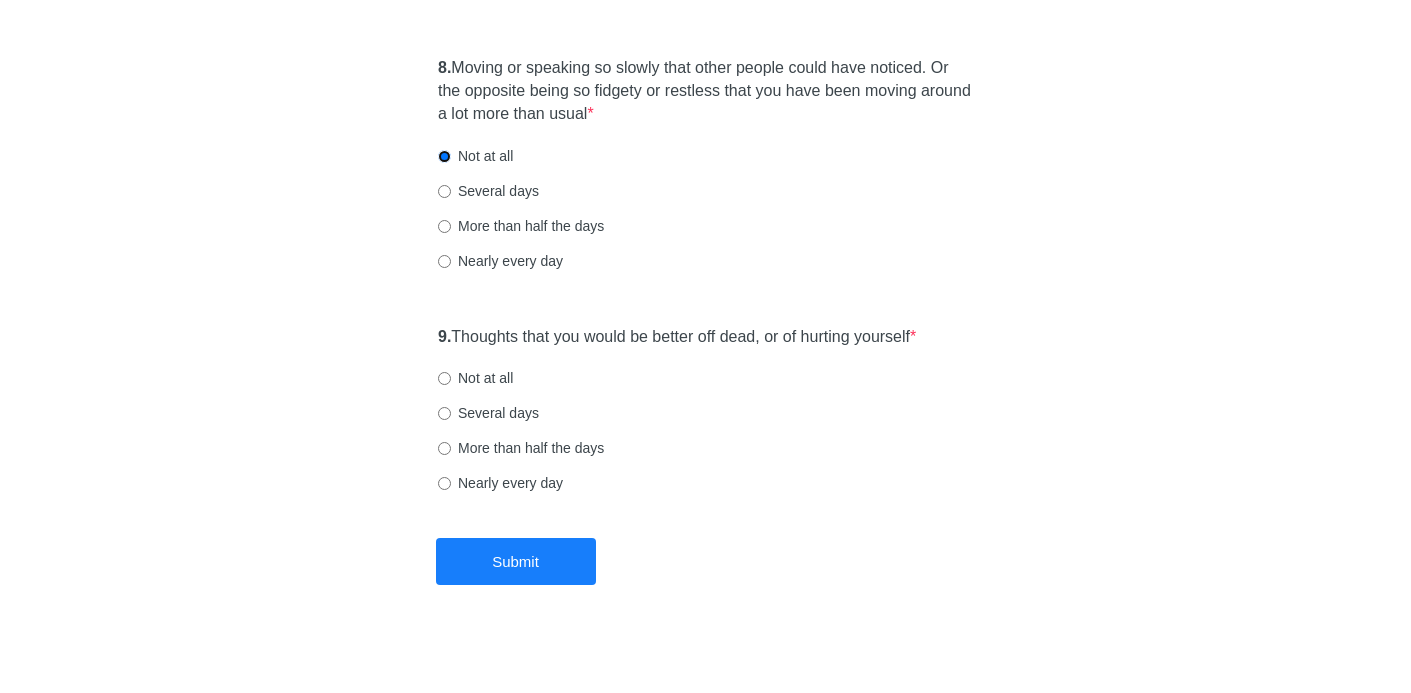 scroll, scrollTop: 1821, scrollLeft: 0, axis: vertical 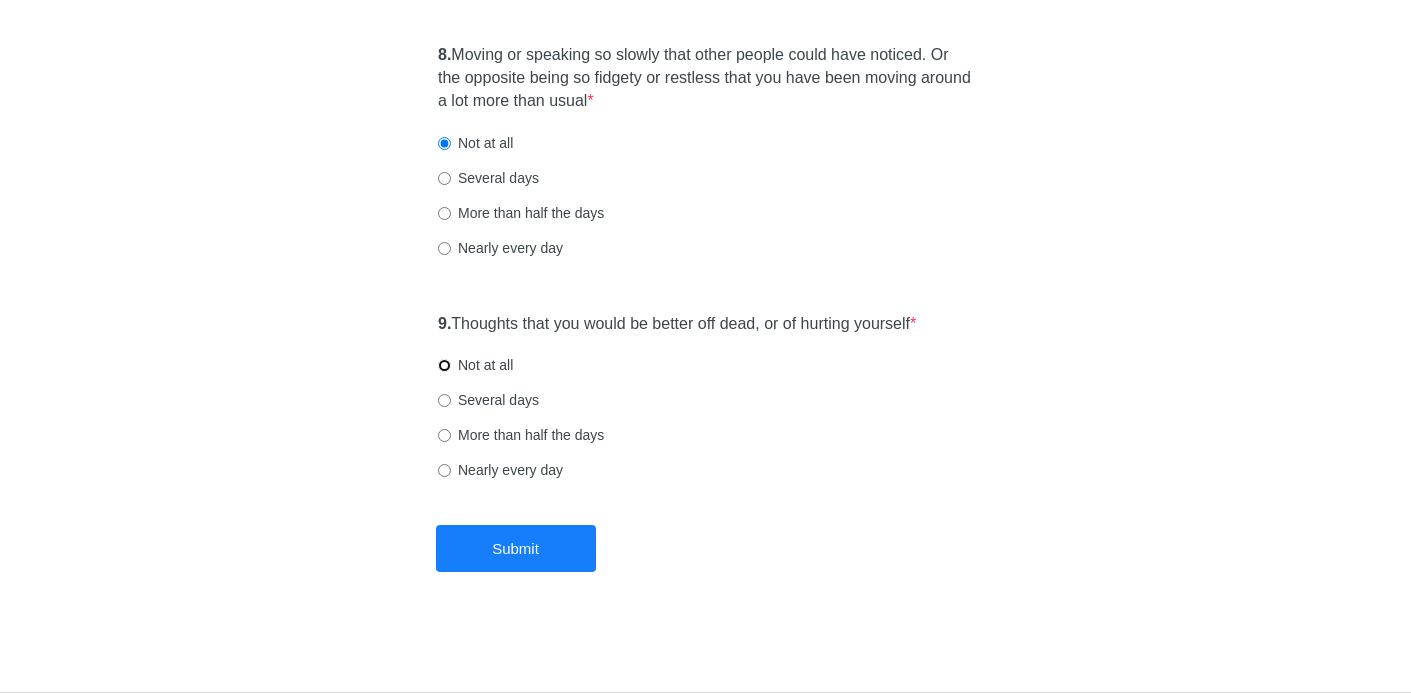 click on "Not at all" at bounding box center (444, 365) 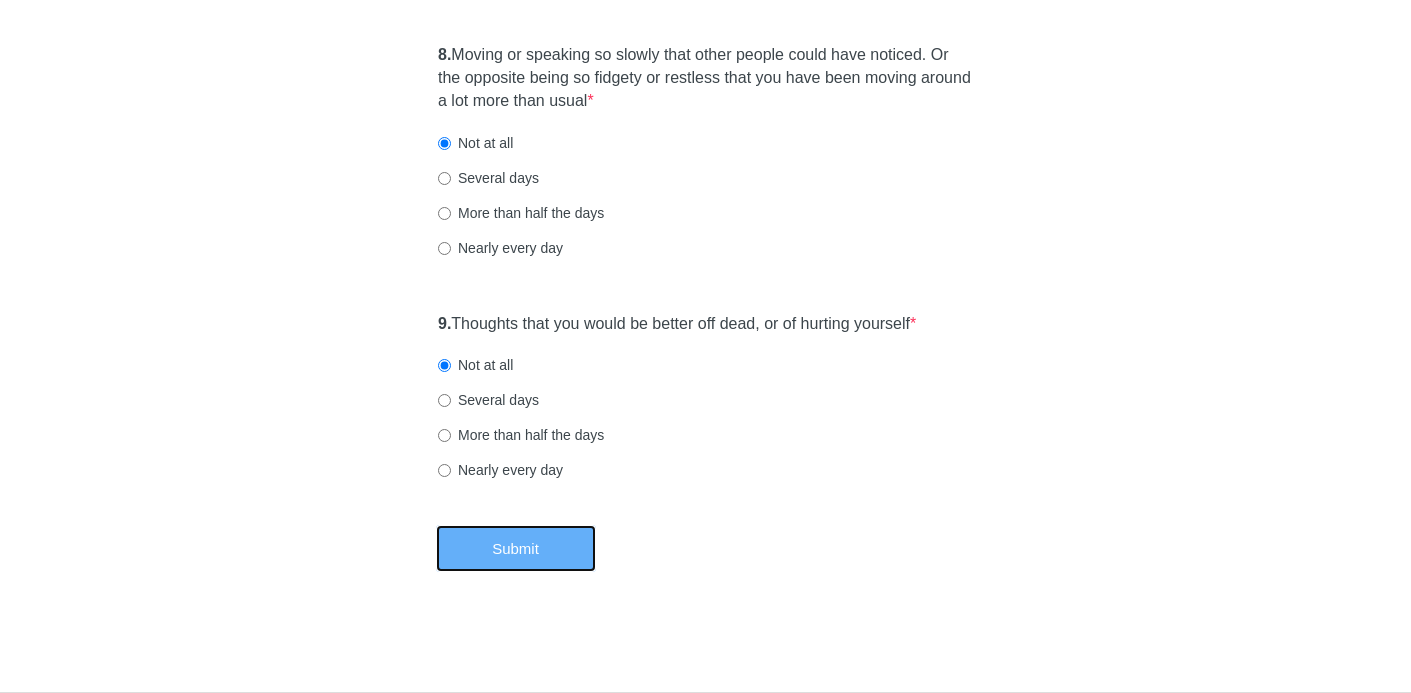 drag, startPoint x: 513, startPoint y: 540, endPoint x: 524, endPoint y: 540, distance: 11 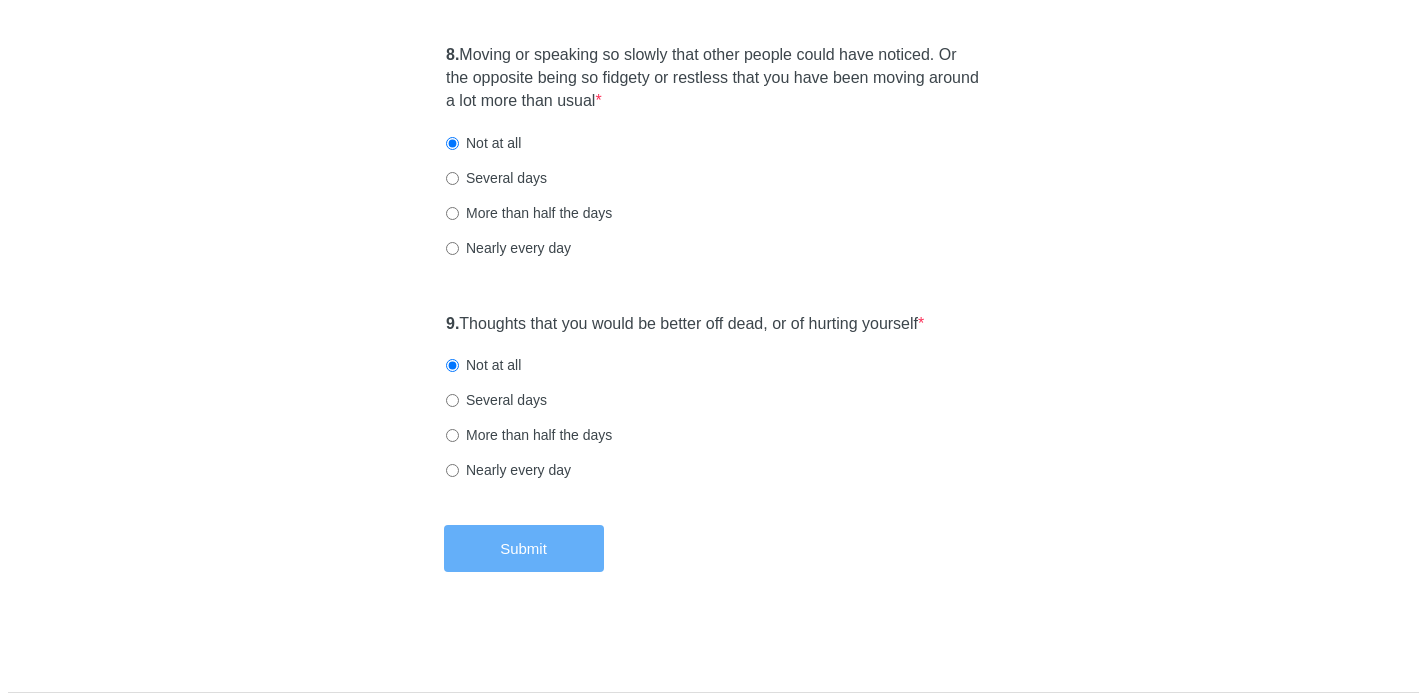 scroll, scrollTop: 0, scrollLeft: 0, axis: both 